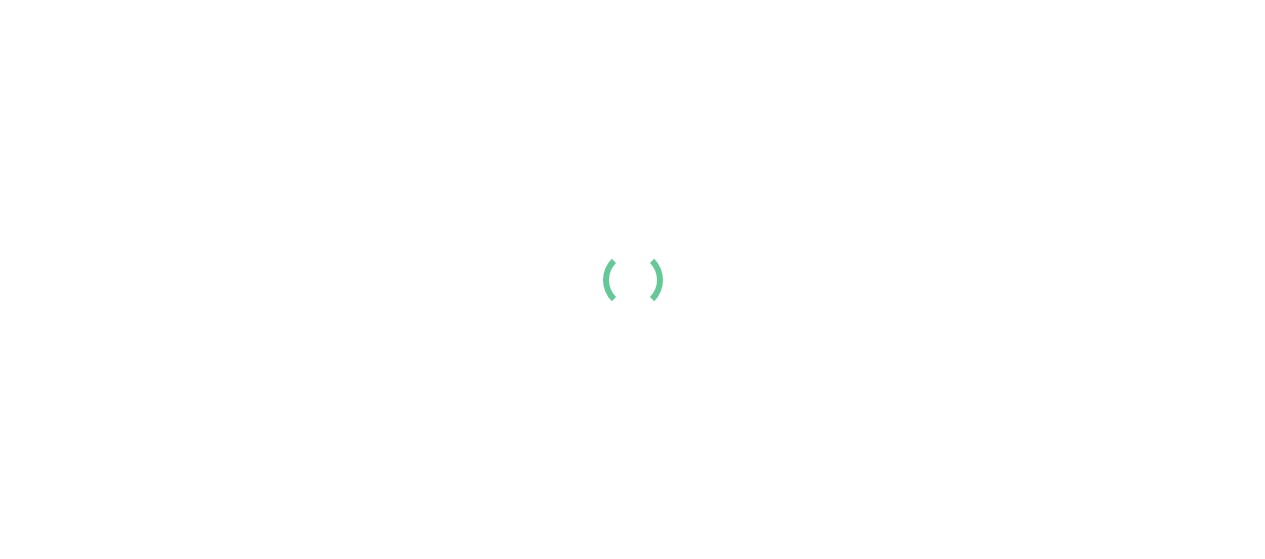 scroll, scrollTop: 0, scrollLeft: 0, axis: both 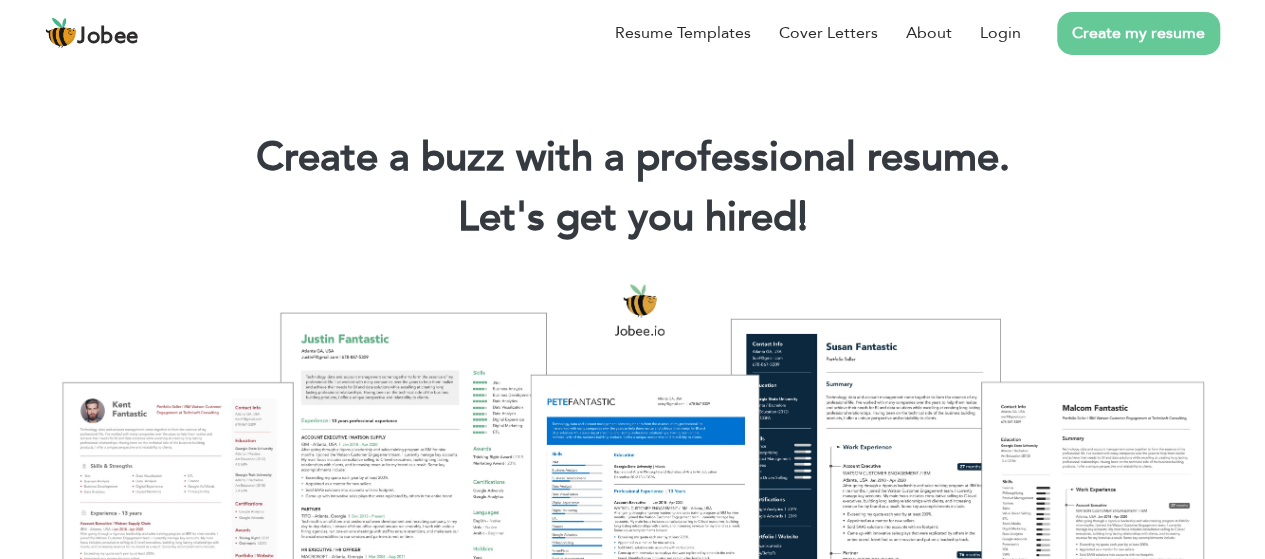click on "Create my resume" at bounding box center [1138, 33] 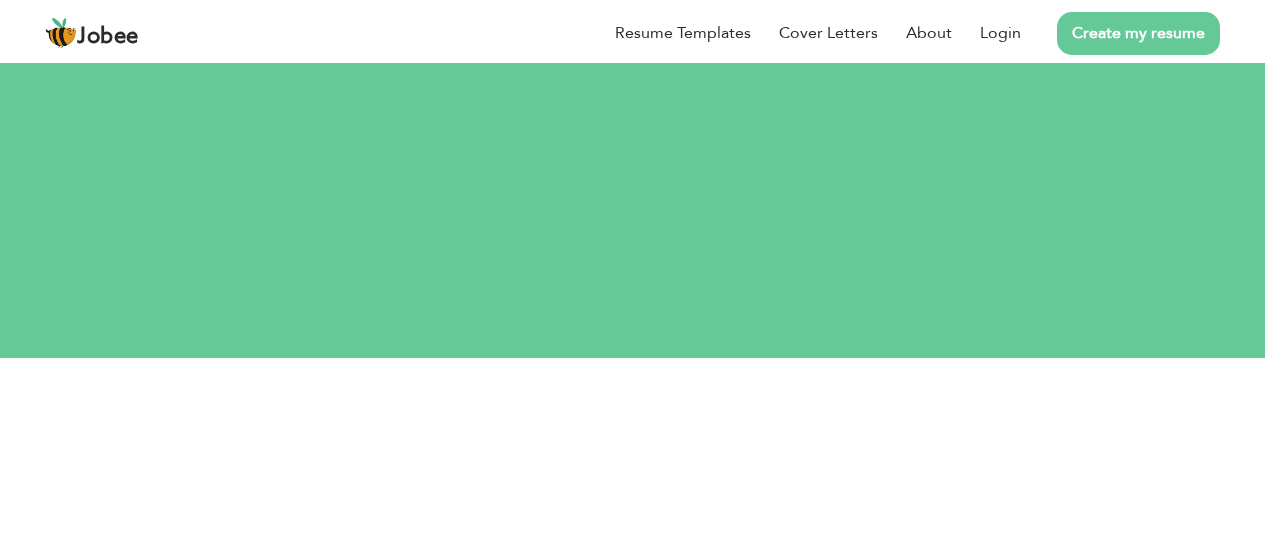 scroll, scrollTop: 0, scrollLeft: 0, axis: both 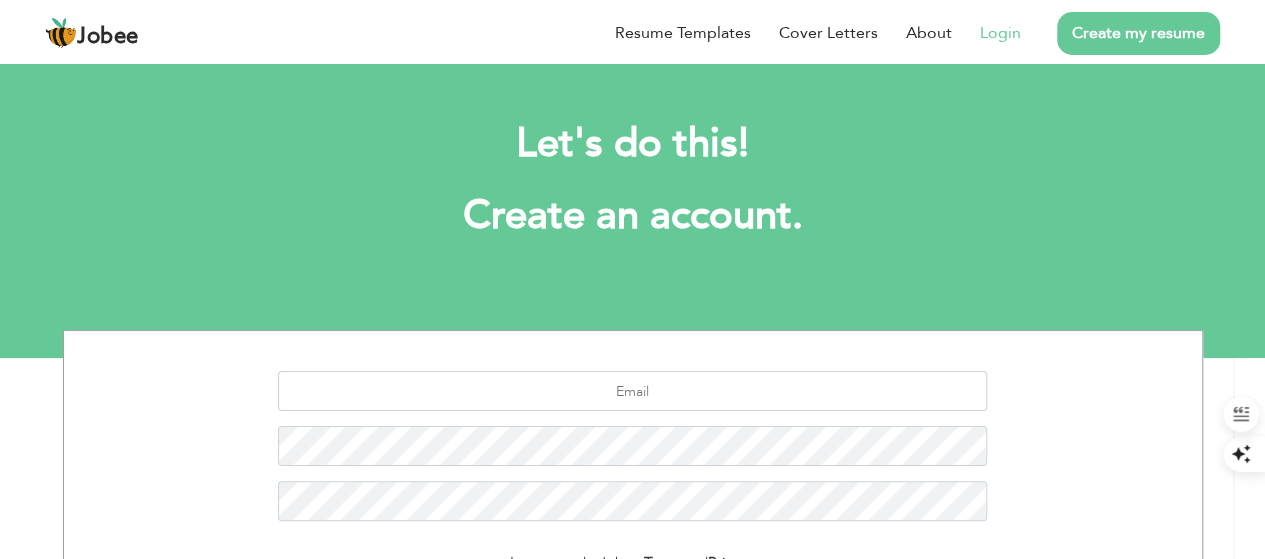 click on "Login" at bounding box center [1000, 33] 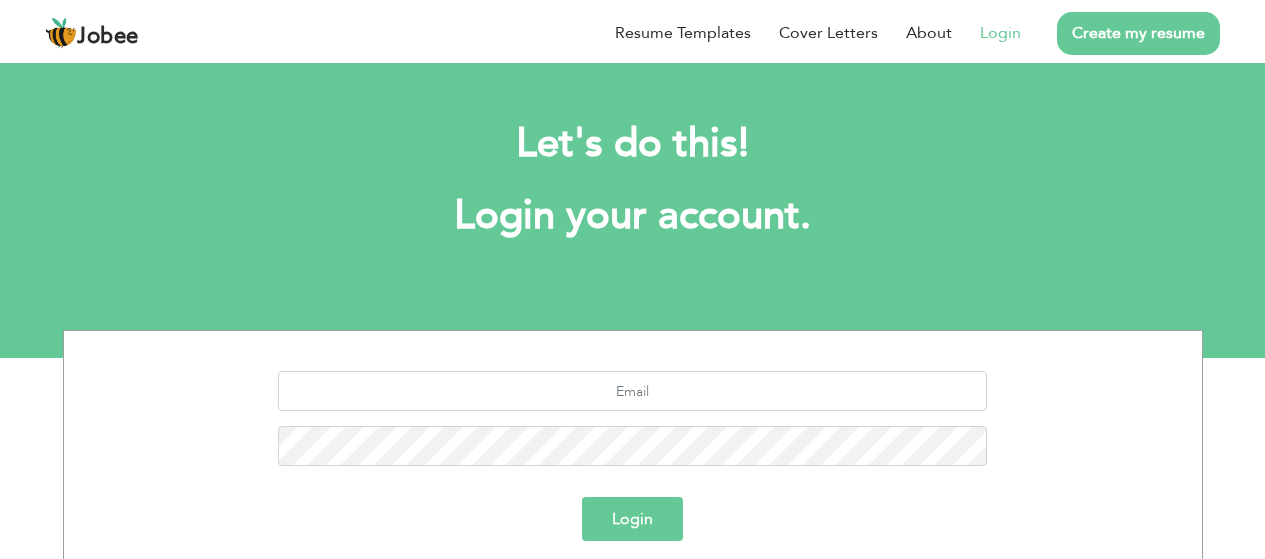scroll, scrollTop: 0, scrollLeft: 0, axis: both 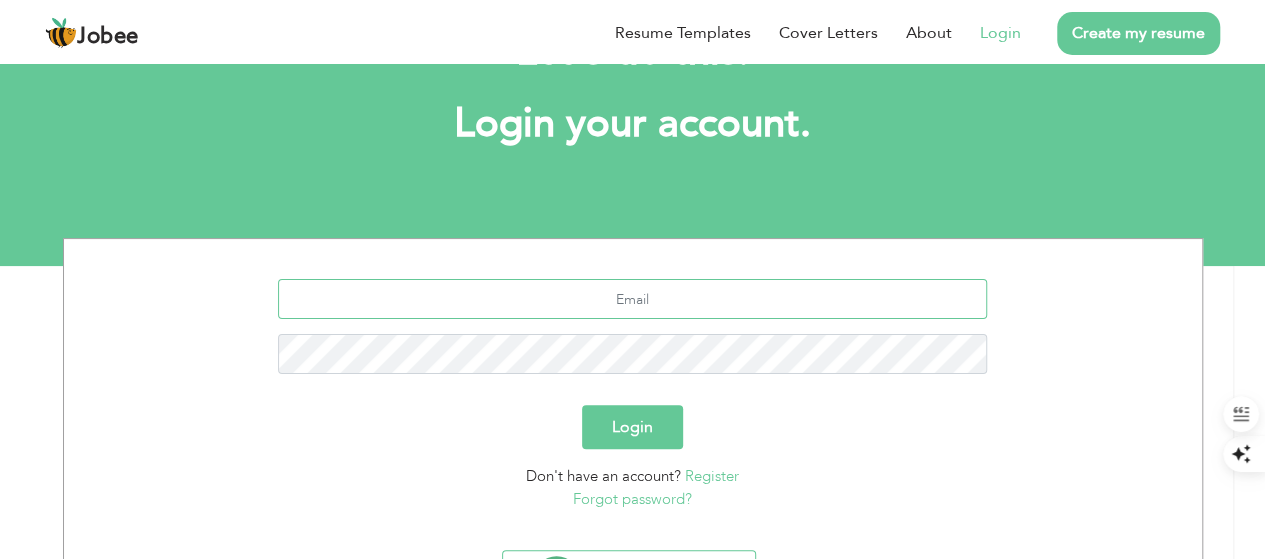 drag, startPoint x: 644, startPoint y: 343, endPoint x: 658, endPoint y: 297, distance: 48.08326 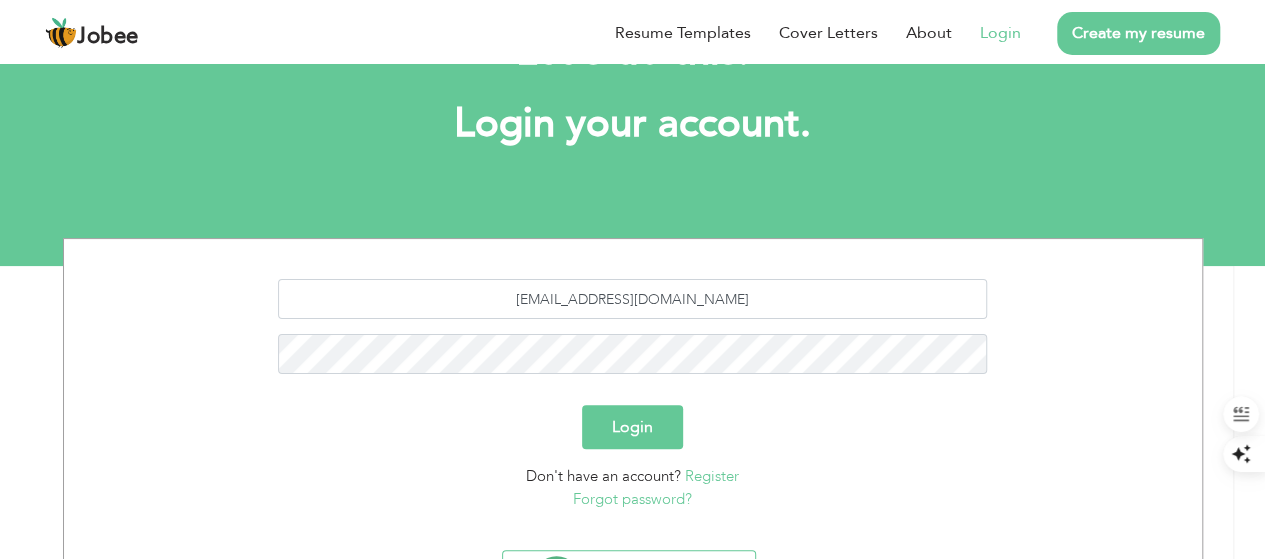 click on "Login" at bounding box center [632, 427] 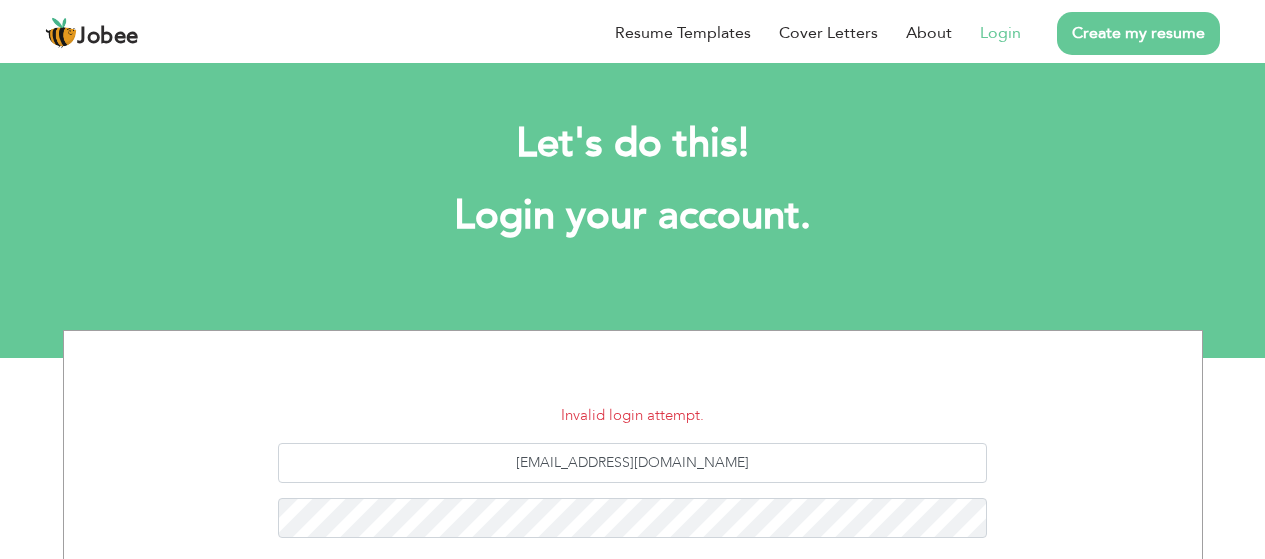 scroll, scrollTop: 0, scrollLeft: 0, axis: both 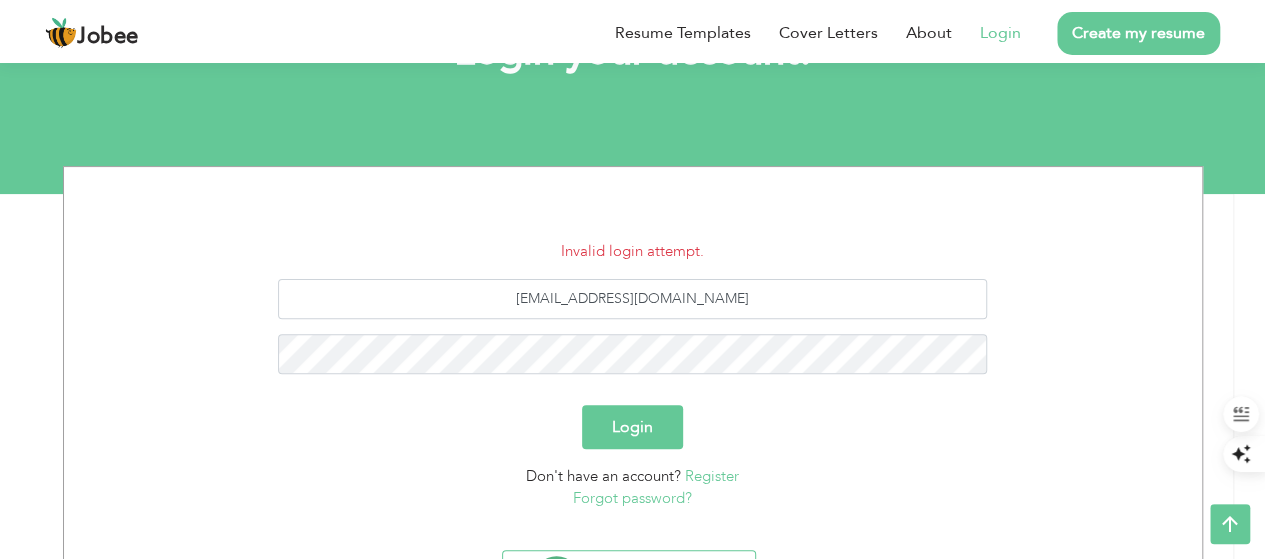 click on "Login" at bounding box center (632, 427) 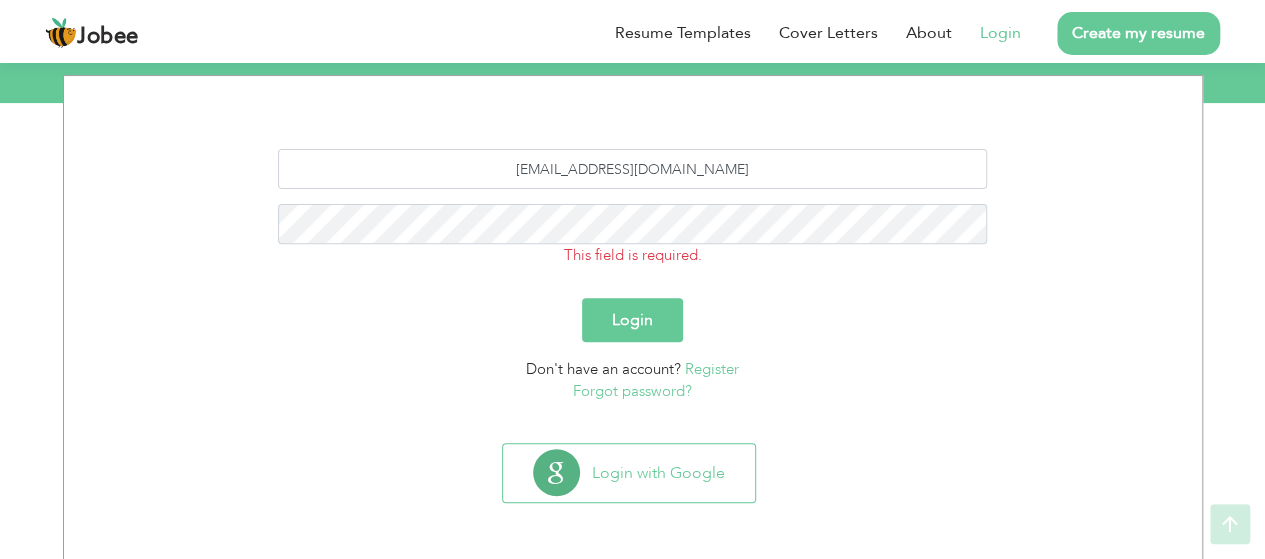 scroll, scrollTop: 255, scrollLeft: 0, axis: vertical 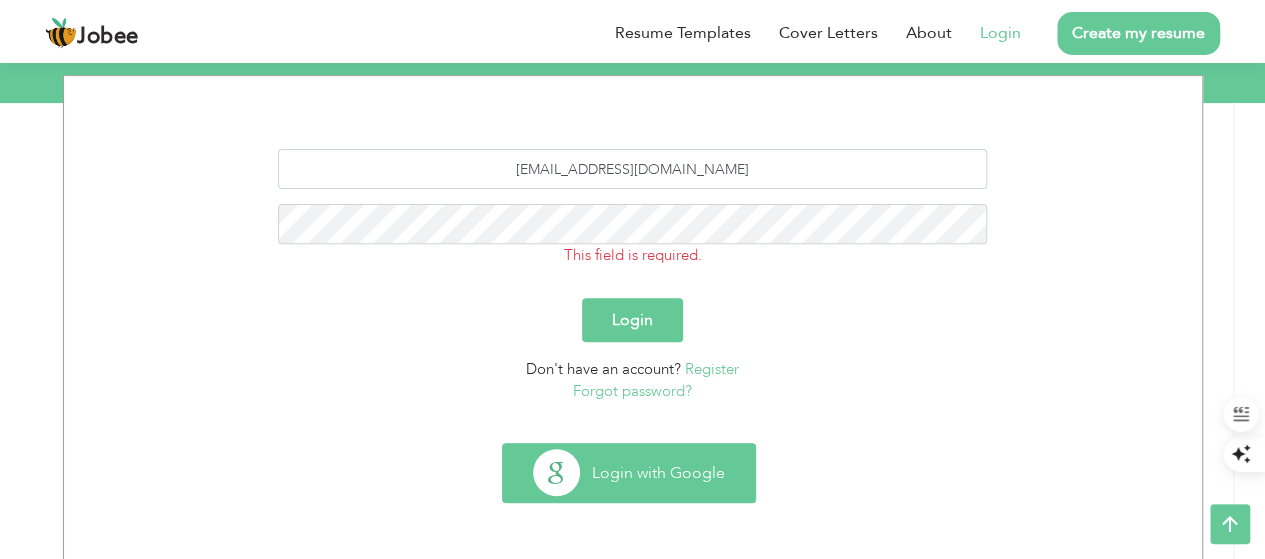 click on "Login with Google" at bounding box center [629, 473] 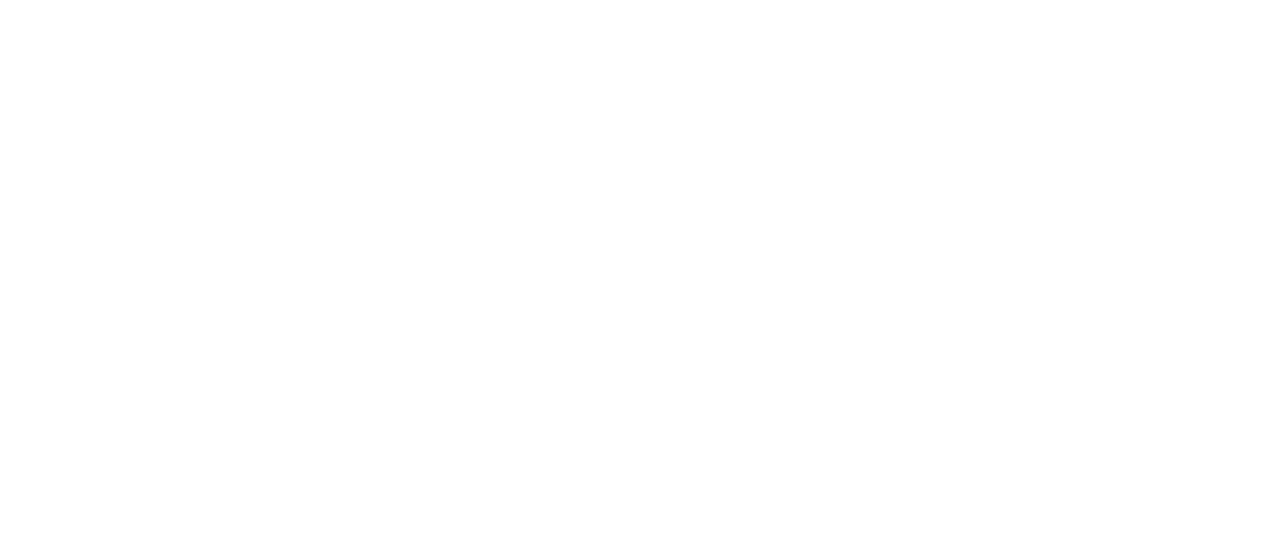 scroll, scrollTop: 0, scrollLeft: 0, axis: both 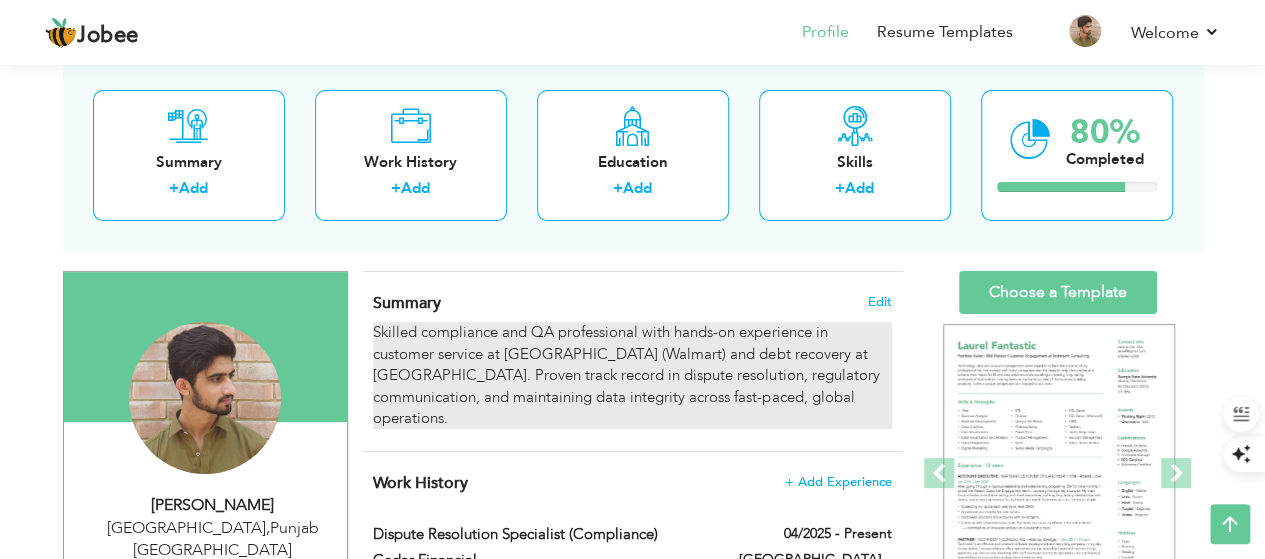 click on "Skilled compliance and QA professional with hands-on experience in customer service at IBEX (Walmart) and debt recovery at Cedar Financial. Proven track record in dispute resolution, regulatory communication, and maintaining data integrity across fast-paced, global operations." at bounding box center (632, 375) 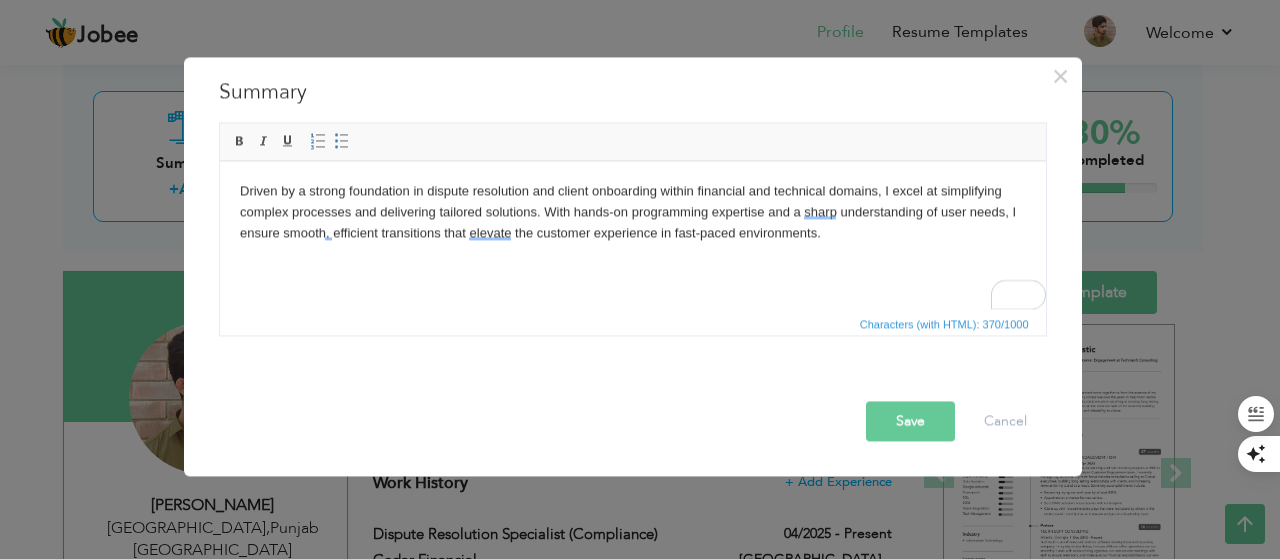 click on "Save" at bounding box center (910, 421) 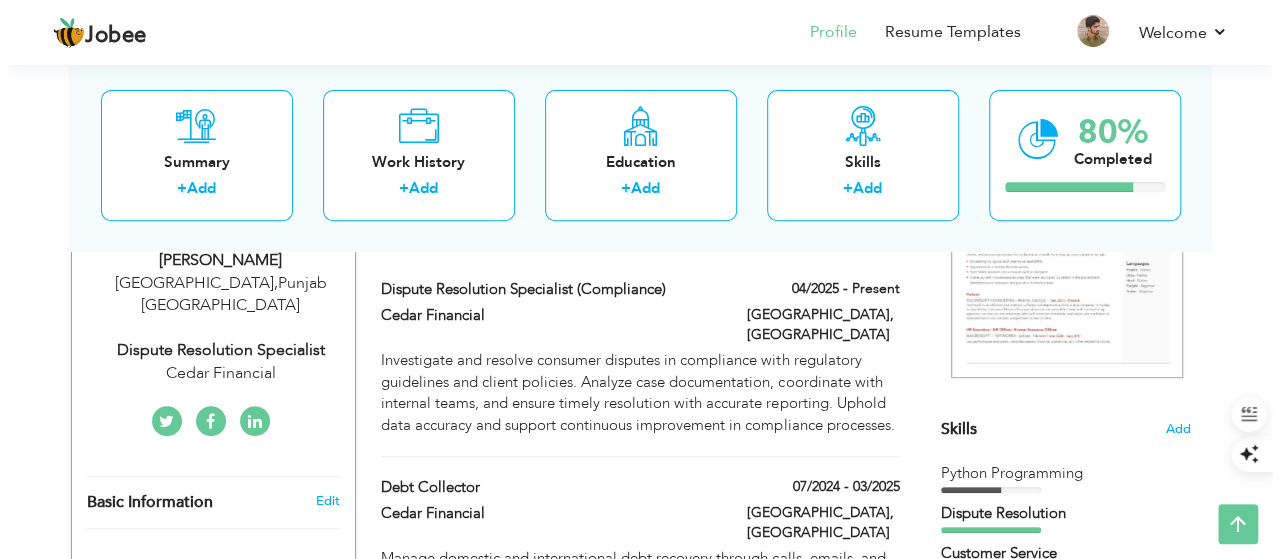 scroll, scrollTop: 352, scrollLeft: 0, axis: vertical 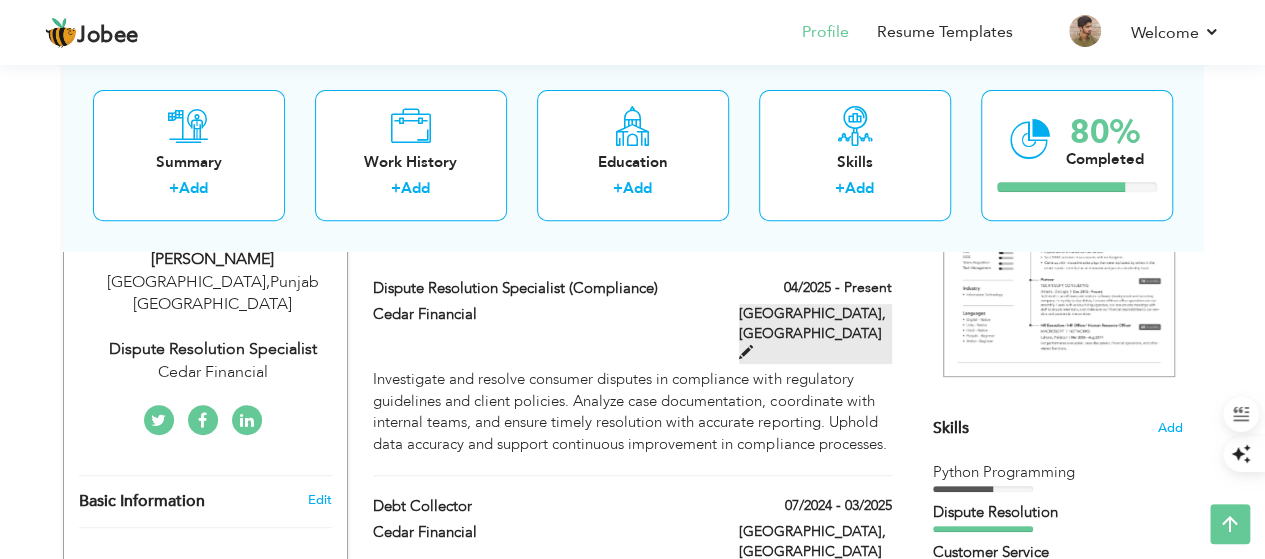 click at bounding box center [746, 352] 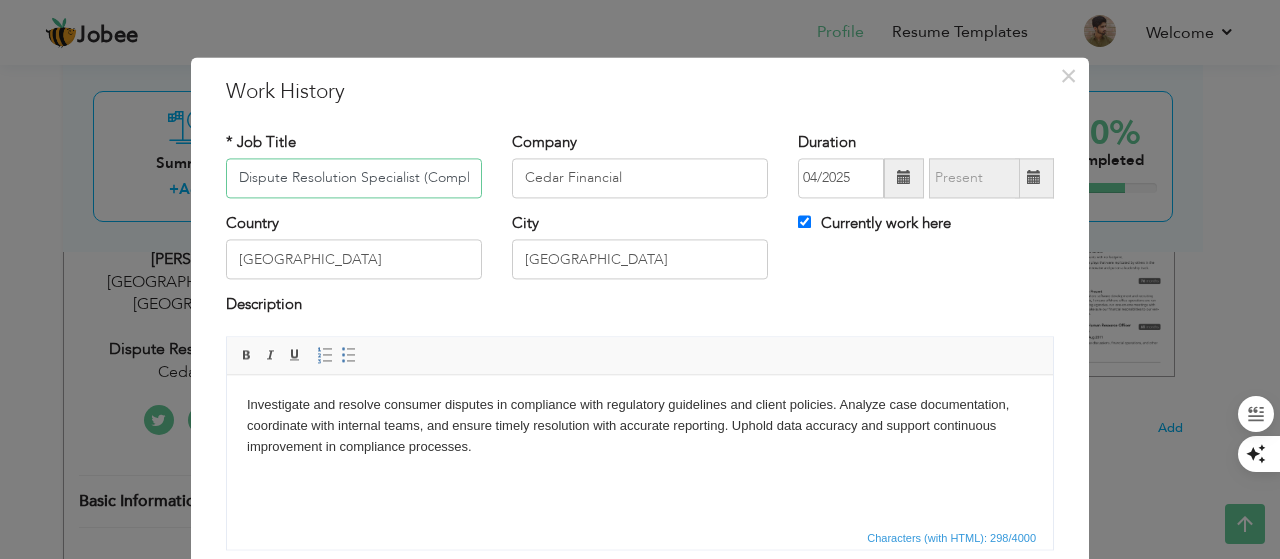 scroll, scrollTop: 0, scrollLeft: 35, axis: horizontal 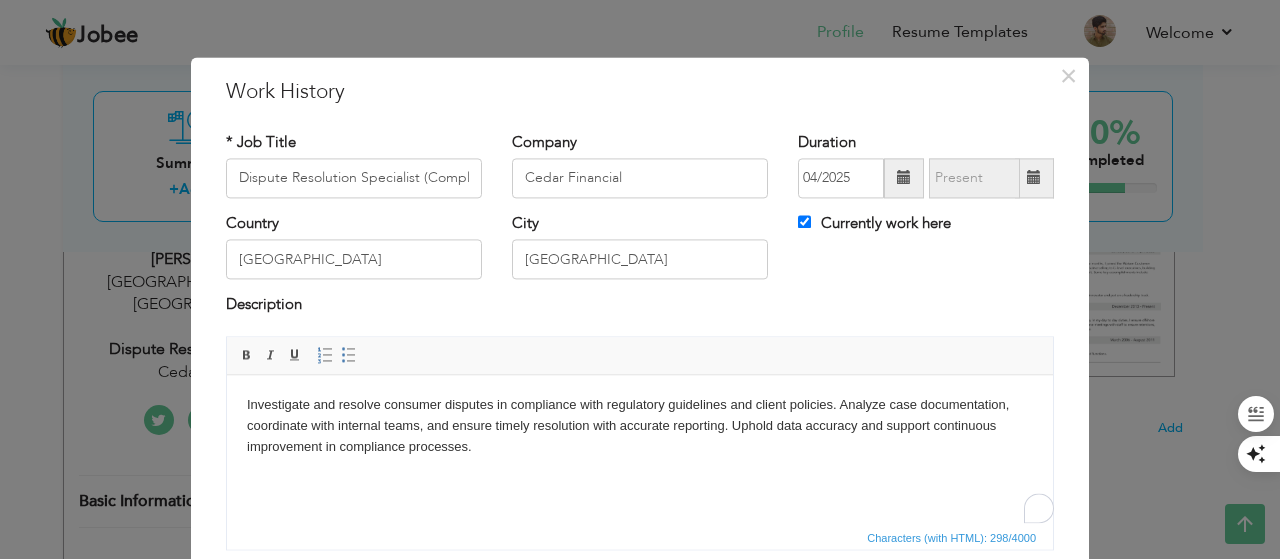 click on "Investigate and resolve consumer disputes in compliance with regulatory guidelines and client policies. Analyze case documentation, coordinate with internal teams, and ensure timely resolution with accurate reporting. Uphold data accuracy and support continuous improvement in compliance processes." at bounding box center [640, 426] 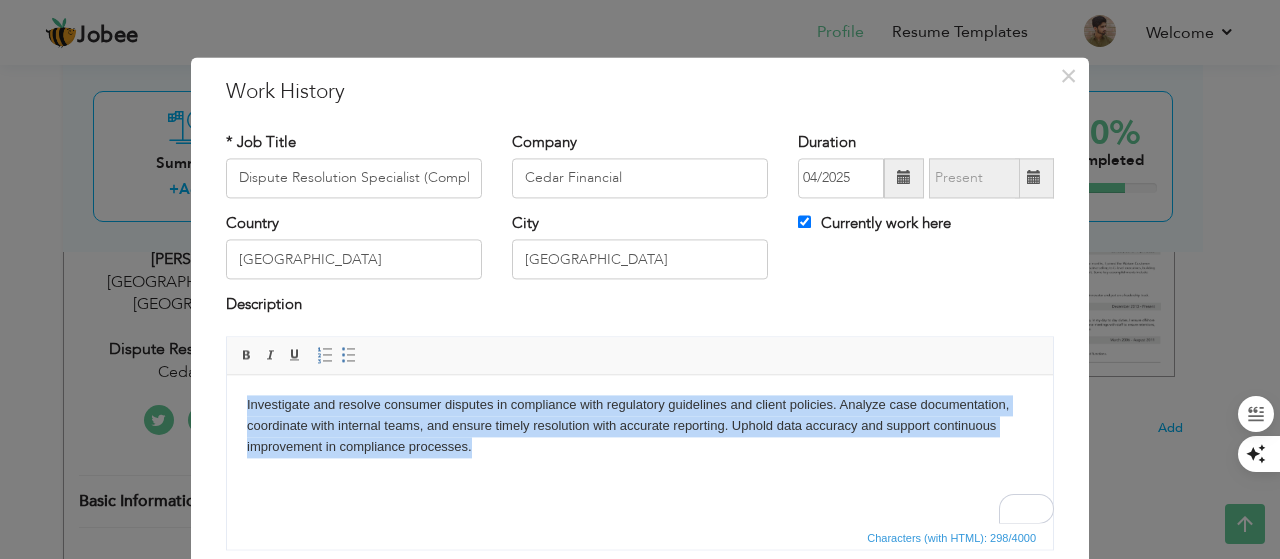 copy on "Investigate and resolve consumer disputes in compliance with regulatory guidelines and client policies. Analyze case documentation, coordinate with internal teams, and ensure timely resolution with accurate reporting. Uphold data accuracy and support continuous improvement in compliance processes." 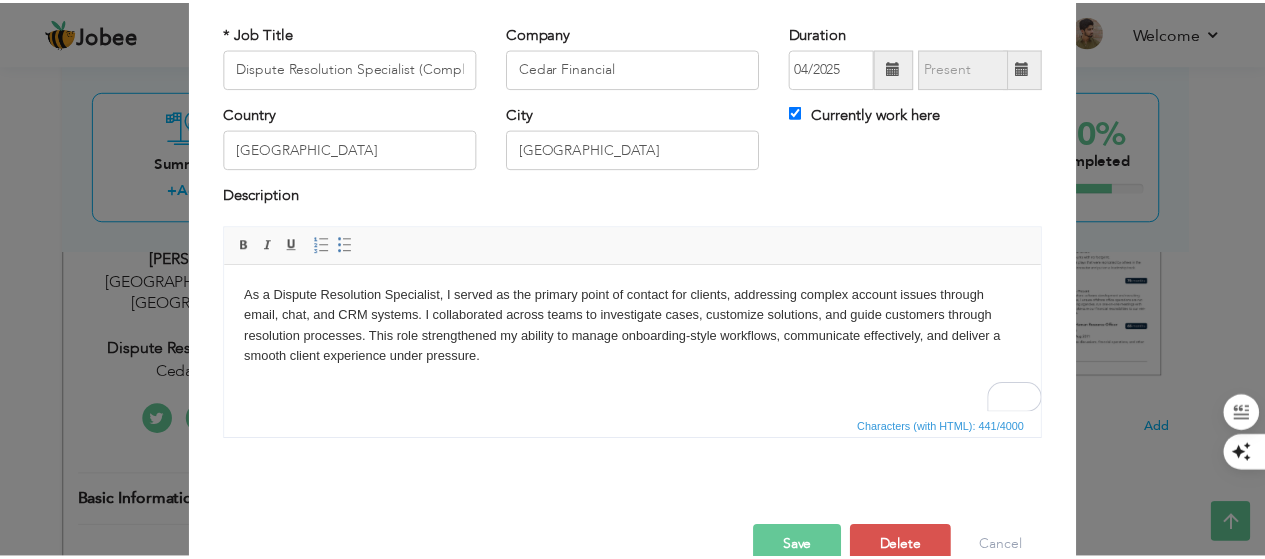 scroll, scrollTop: 112, scrollLeft: 0, axis: vertical 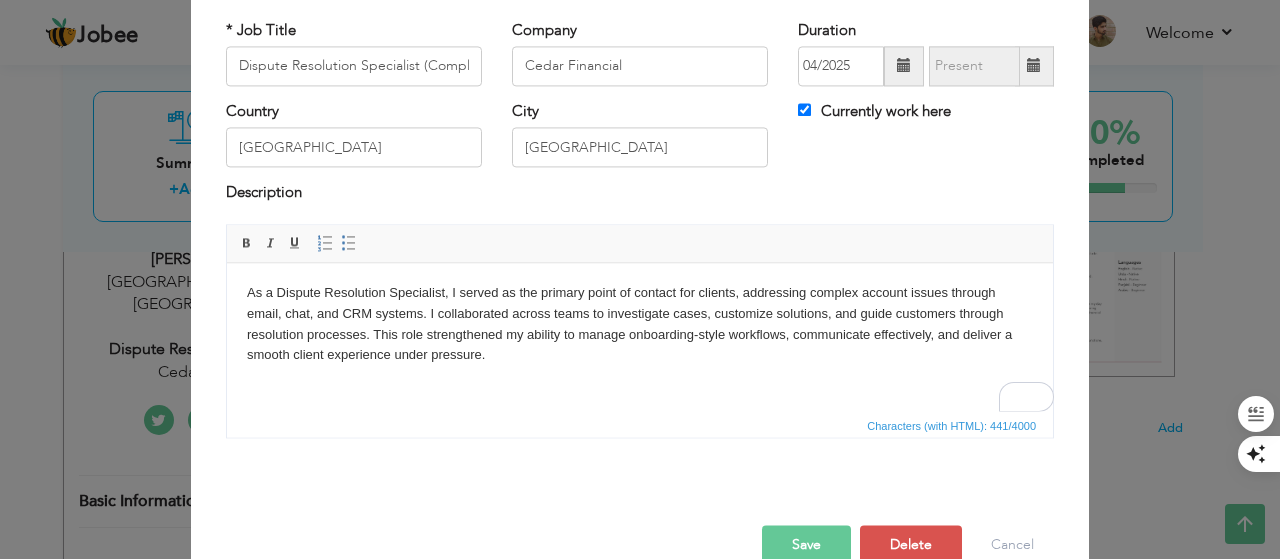 click on "Save" at bounding box center [806, 545] 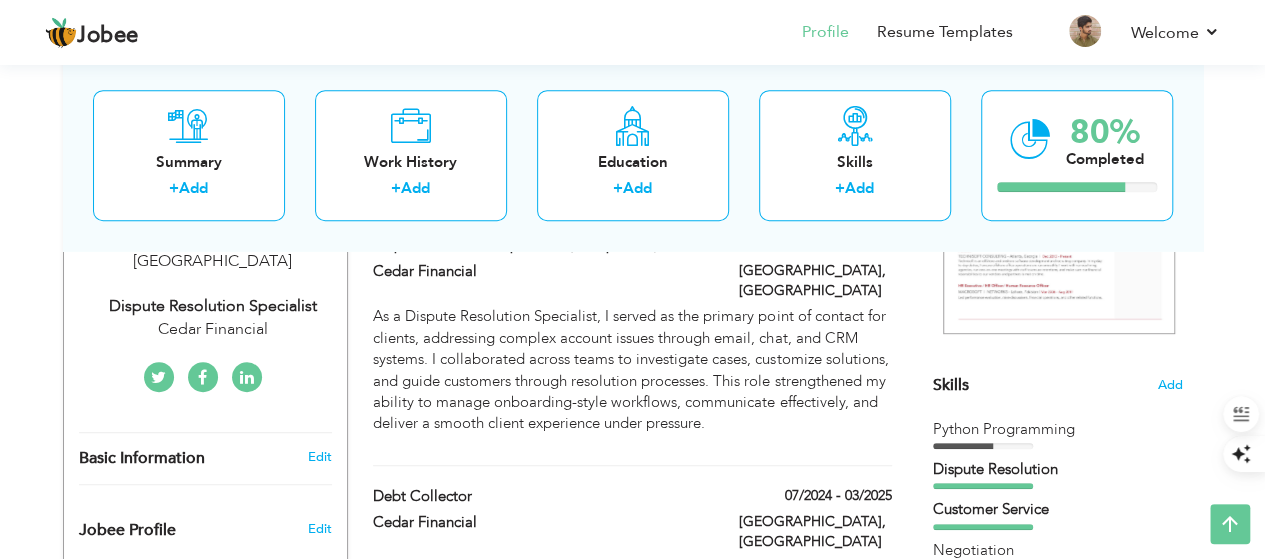 scroll, scrollTop: 0, scrollLeft: 0, axis: both 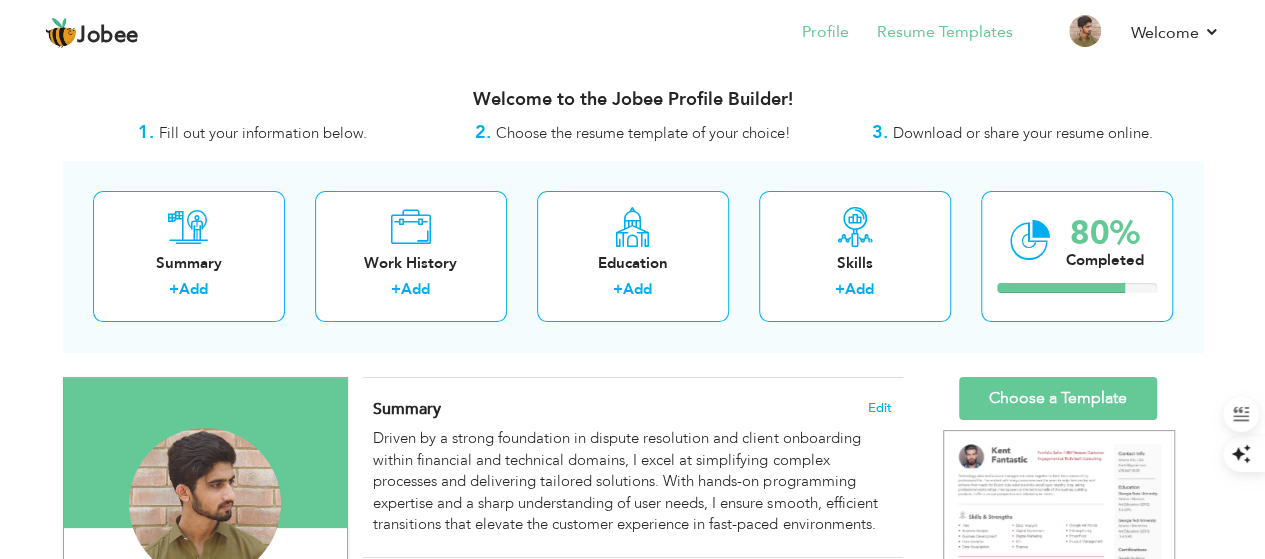 click on "Resume Templates" at bounding box center [931, 34] 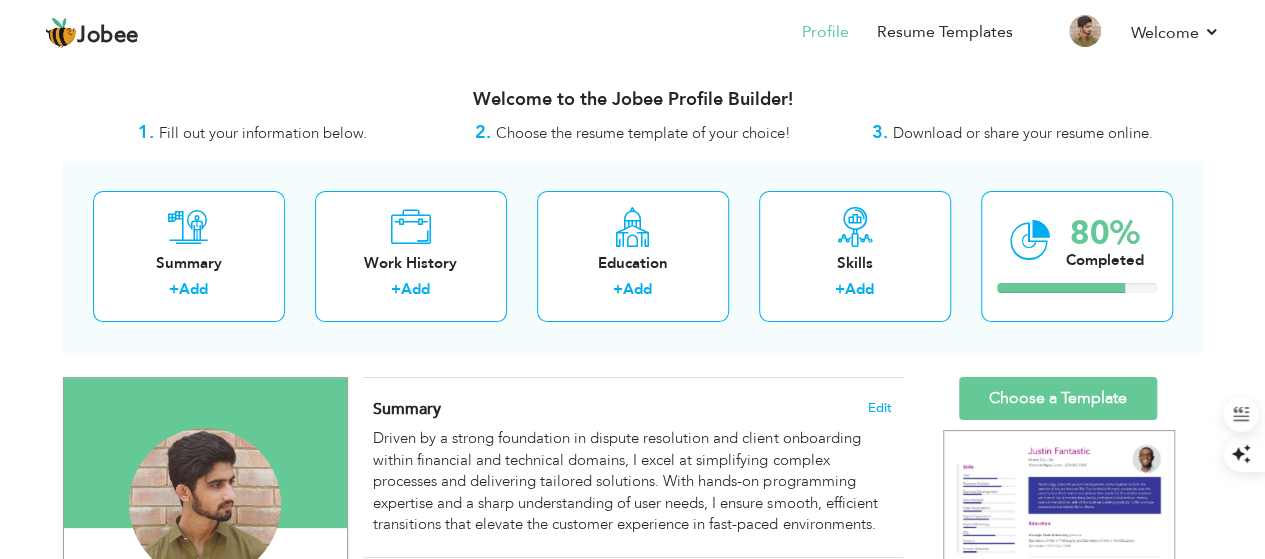 click on "Change
Remove
Muhammad Fahad Chaudhary
Lahore ,  Punjab Pakistan
× Preview" at bounding box center [633, 1204] 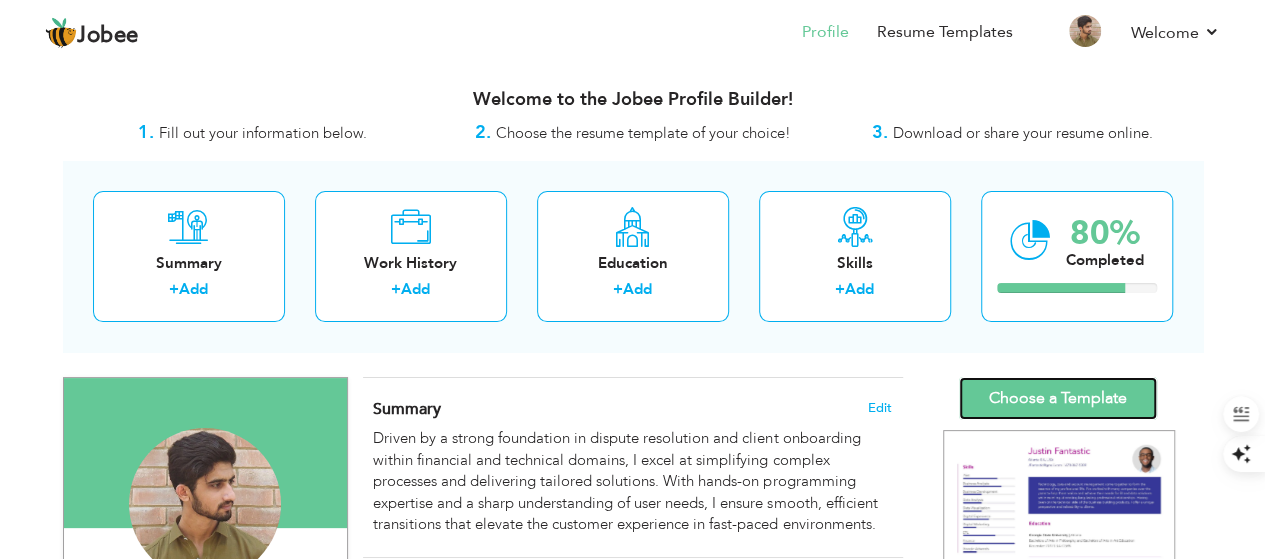click on "Choose a Template" at bounding box center [1058, 398] 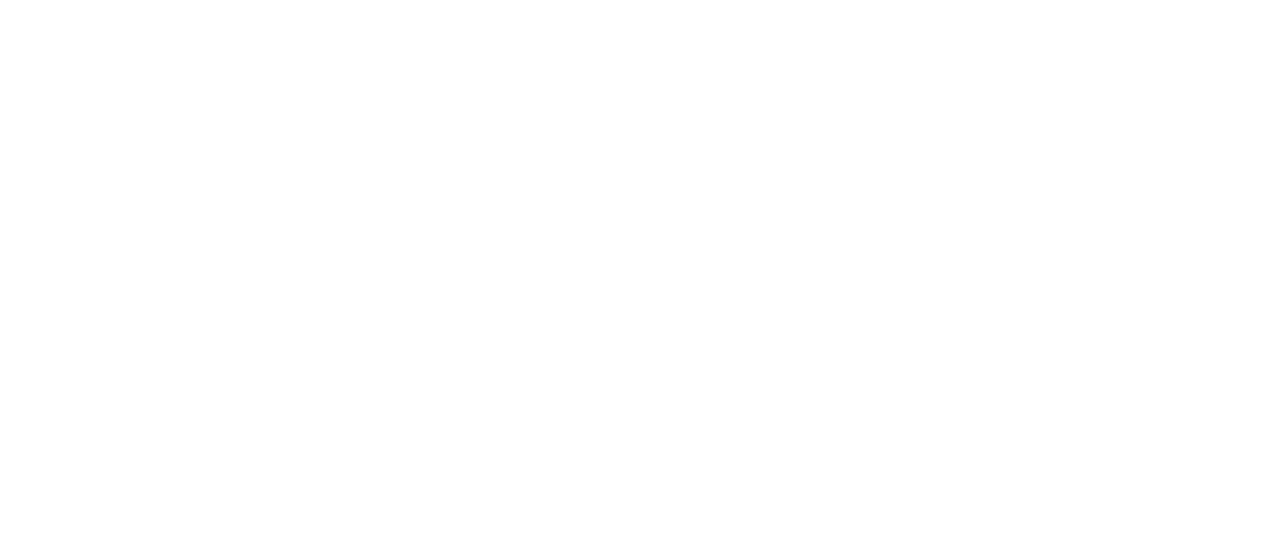 scroll, scrollTop: 0, scrollLeft: 0, axis: both 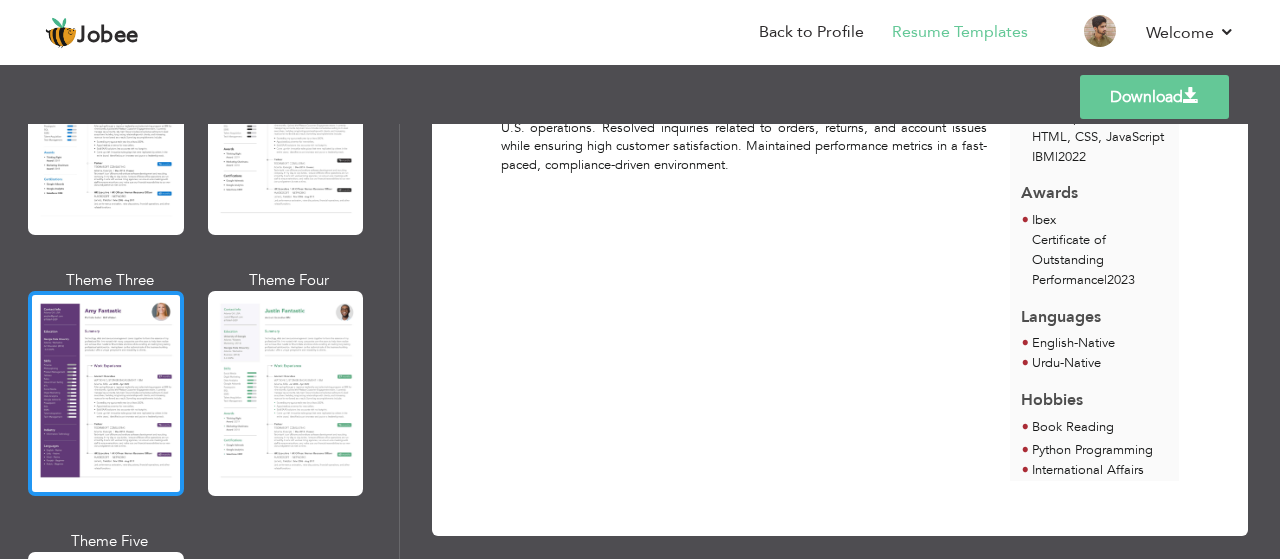 click at bounding box center (106, 393) 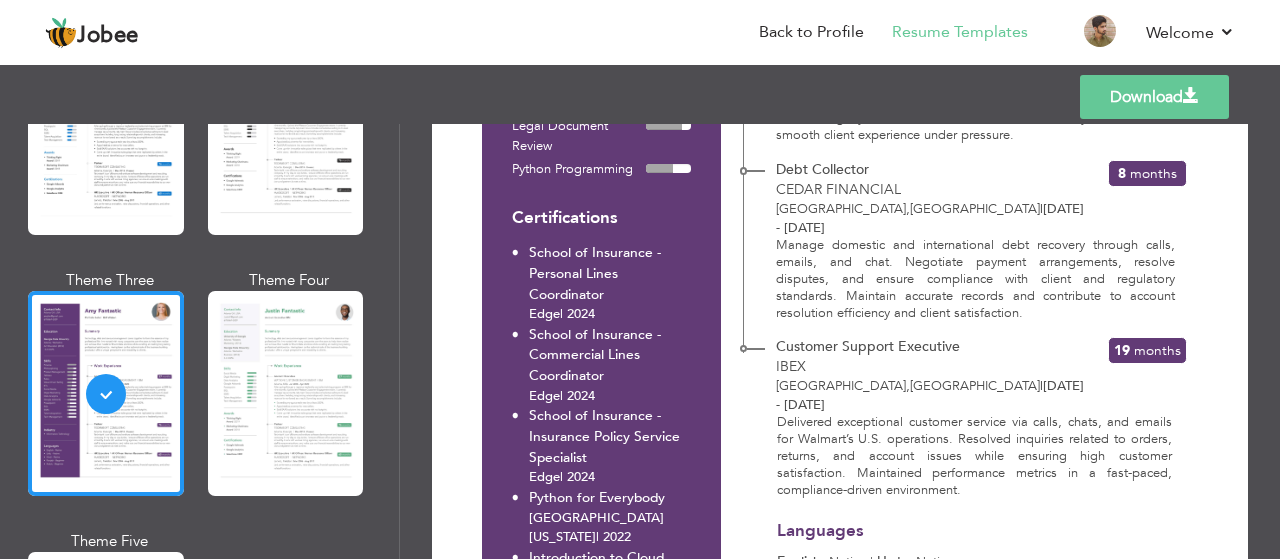 scroll, scrollTop: 567, scrollLeft: 0, axis: vertical 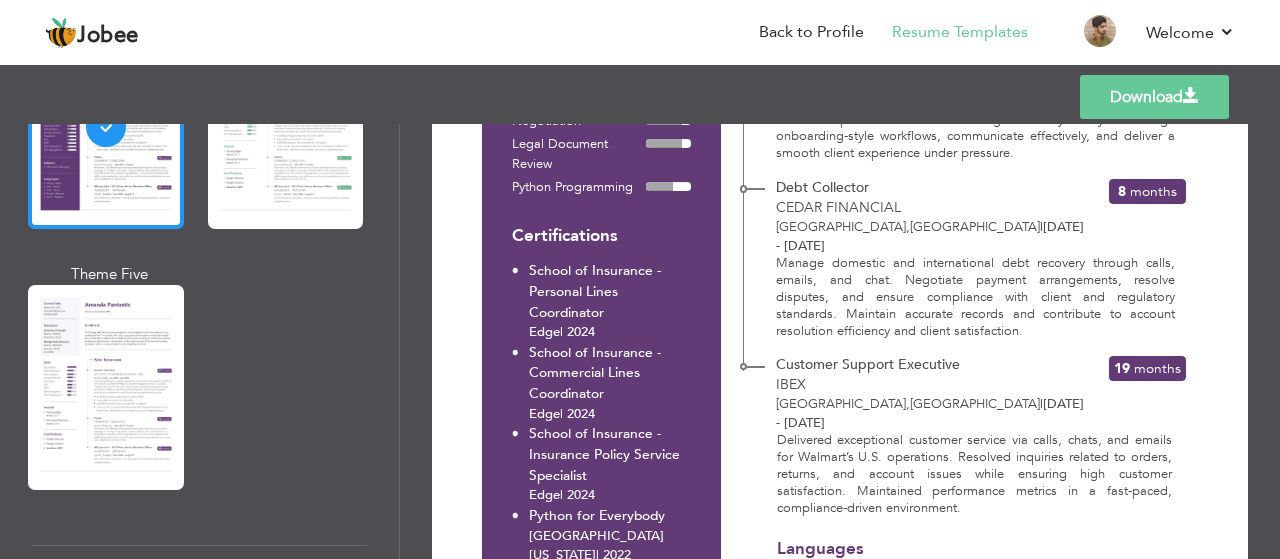 click at bounding box center [106, 387] 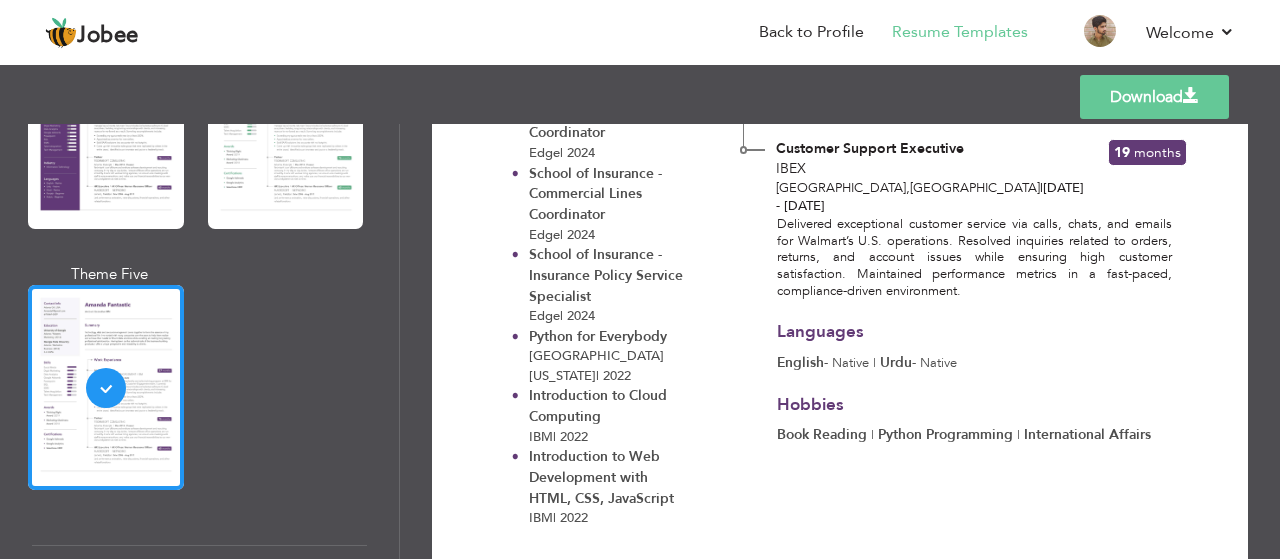 scroll, scrollTop: 750, scrollLeft: 0, axis: vertical 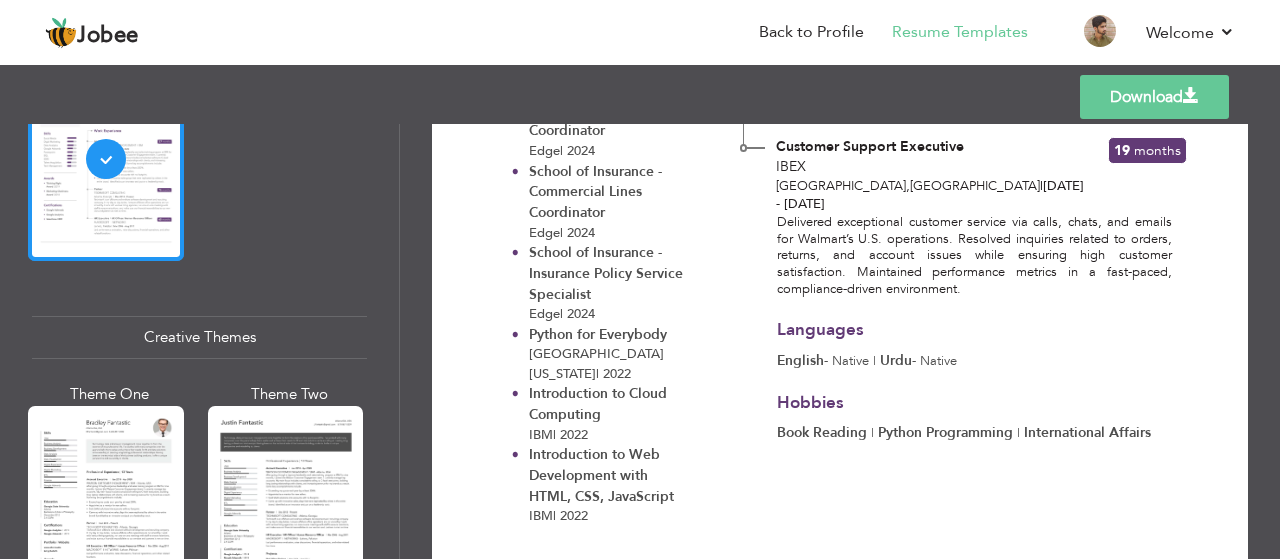 click at bounding box center (106, 508) 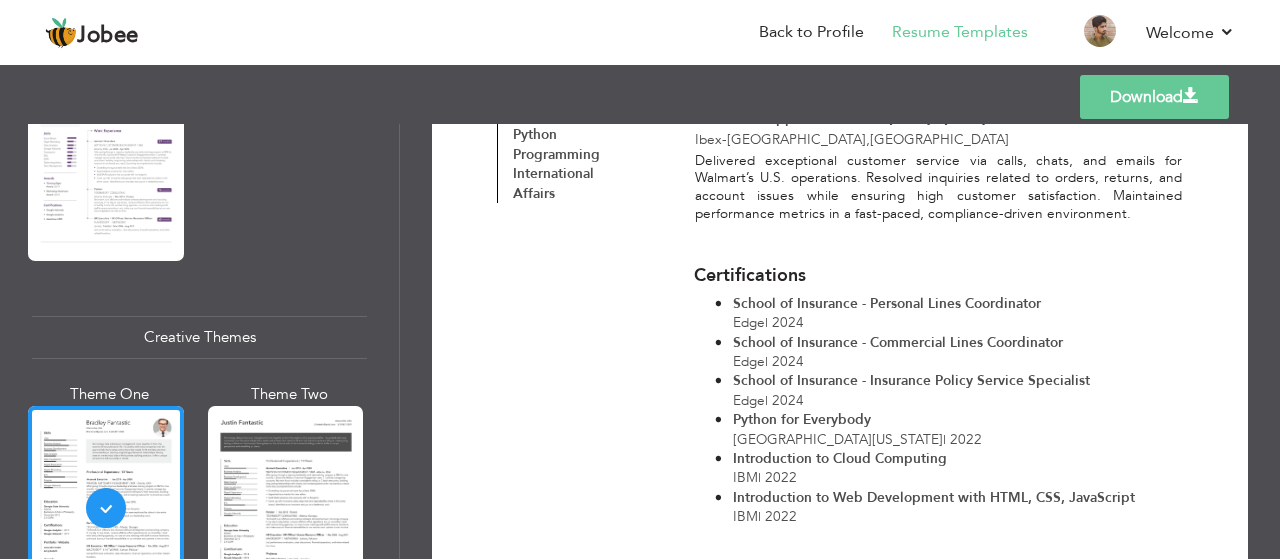 scroll, scrollTop: 828, scrollLeft: 0, axis: vertical 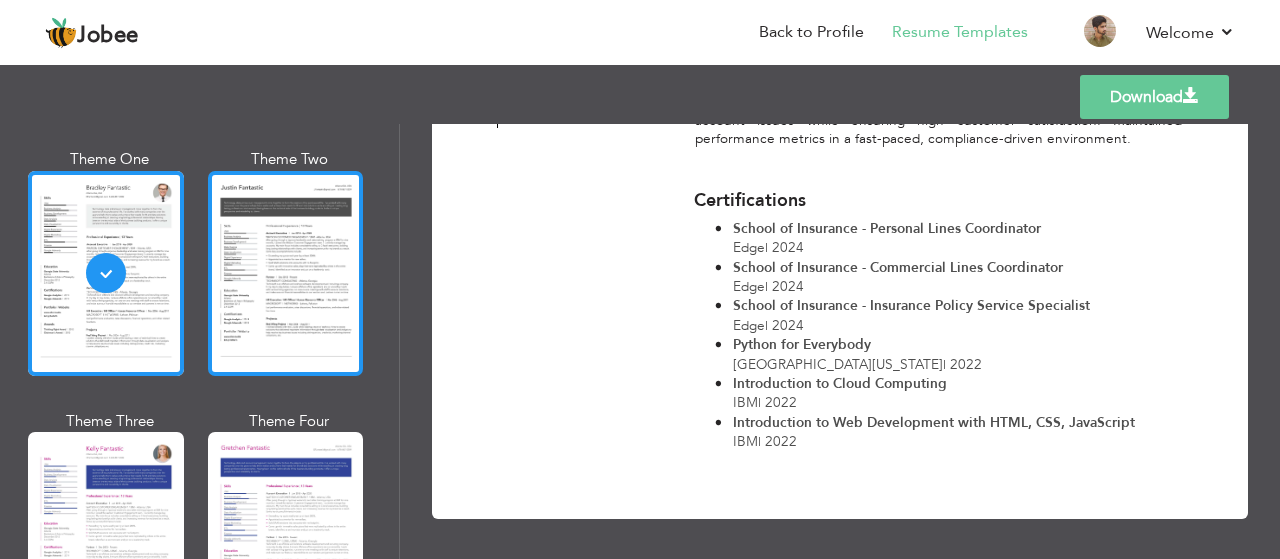 click at bounding box center (286, 273) 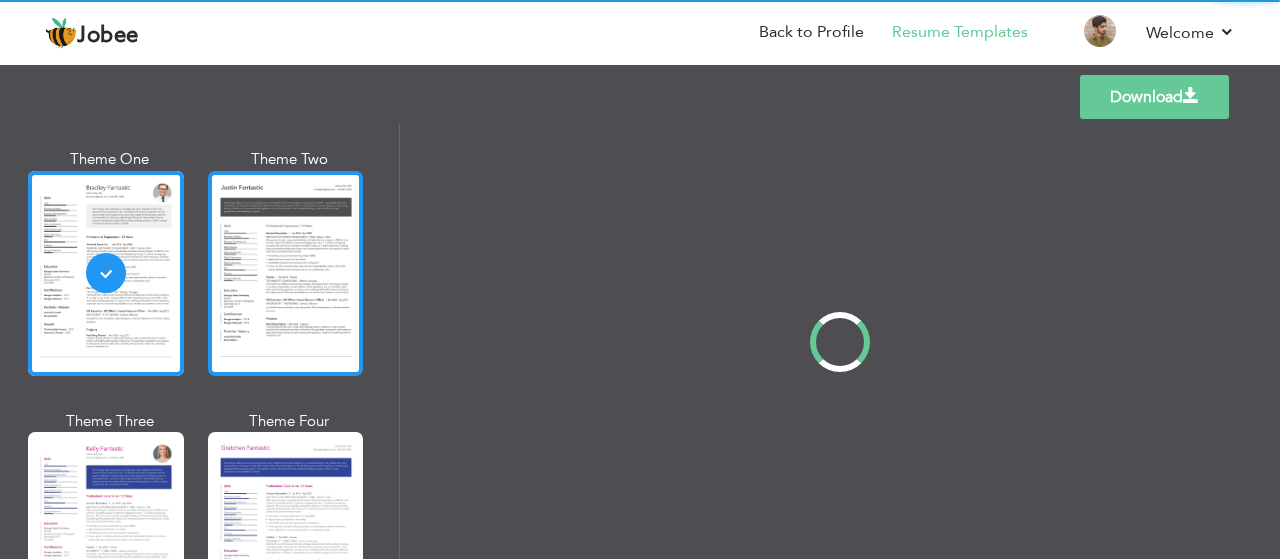 scroll, scrollTop: 0, scrollLeft: 0, axis: both 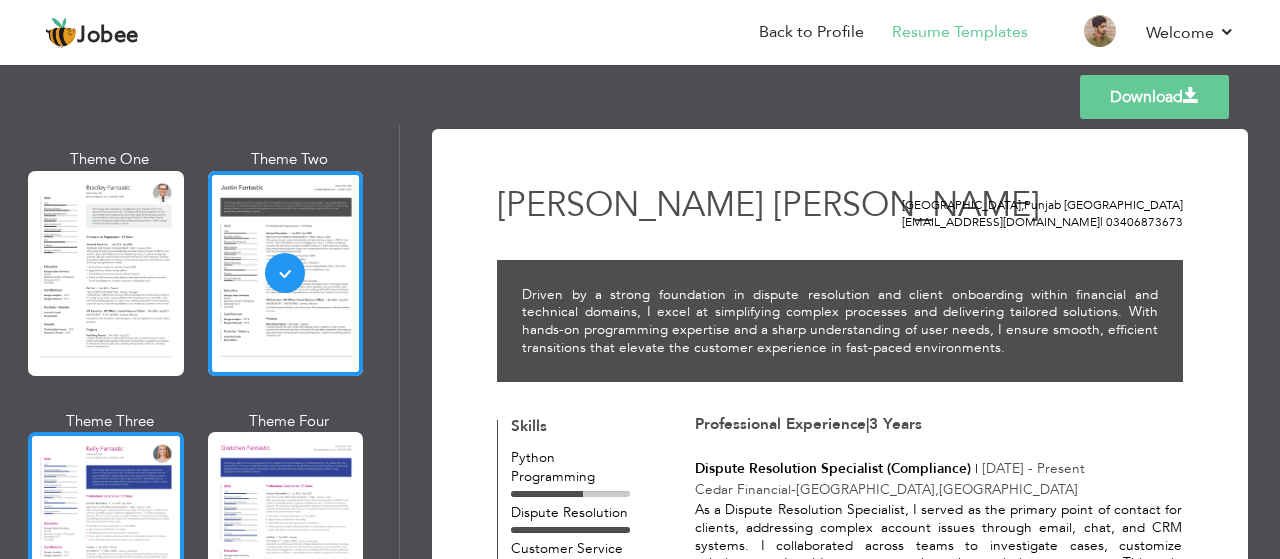 click at bounding box center [106, 534] 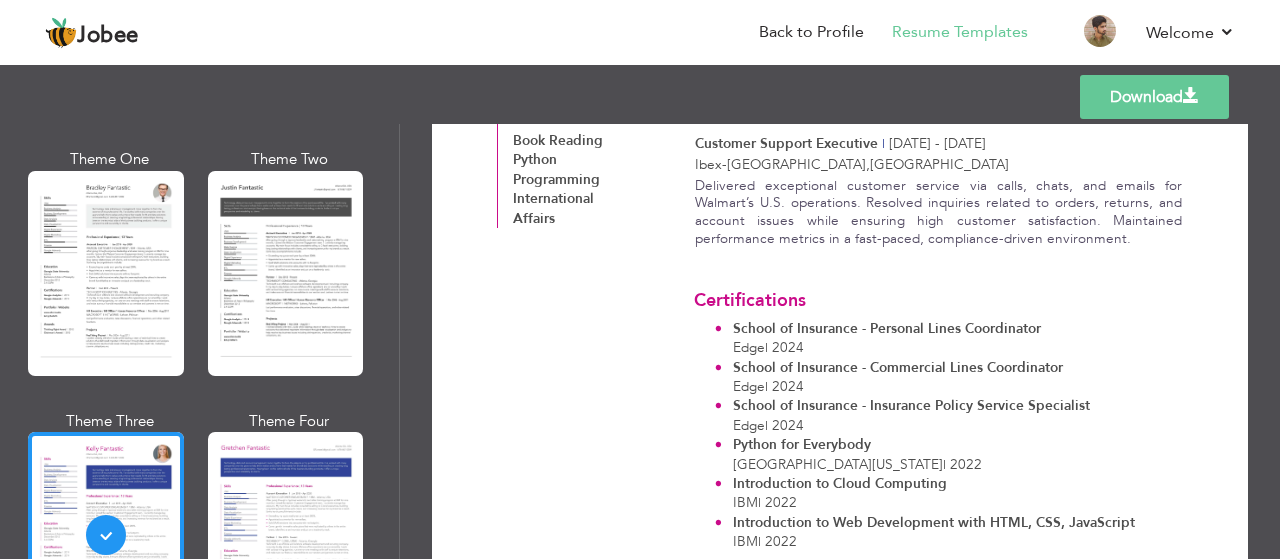 scroll, scrollTop: 828, scrollLeft: 0, axis: vertical 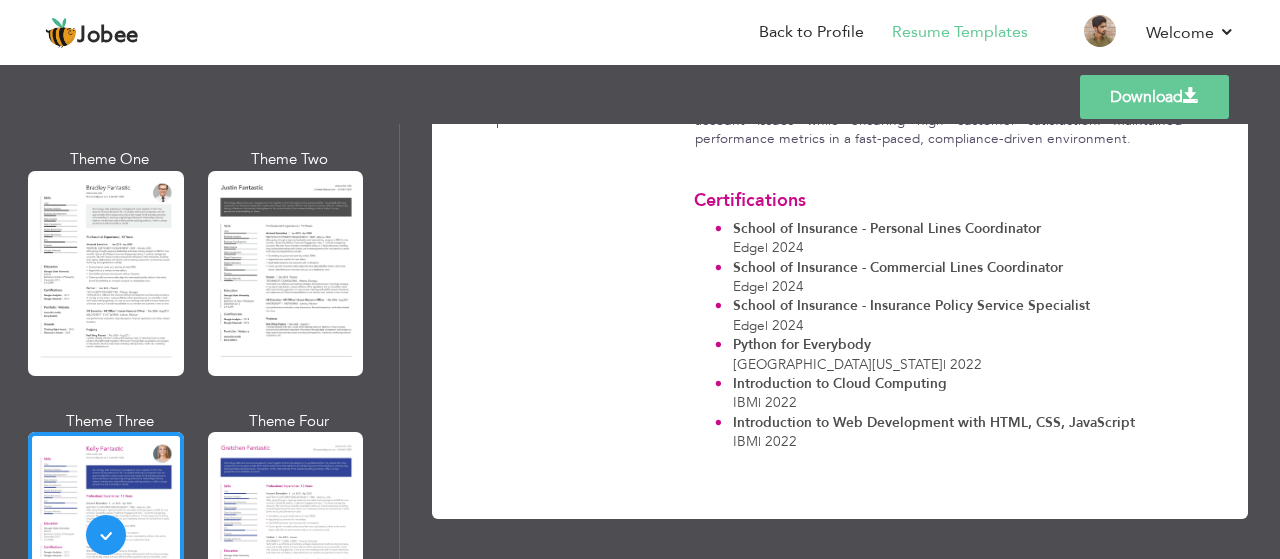 click on "Download" at bounding box center [1154, 97] 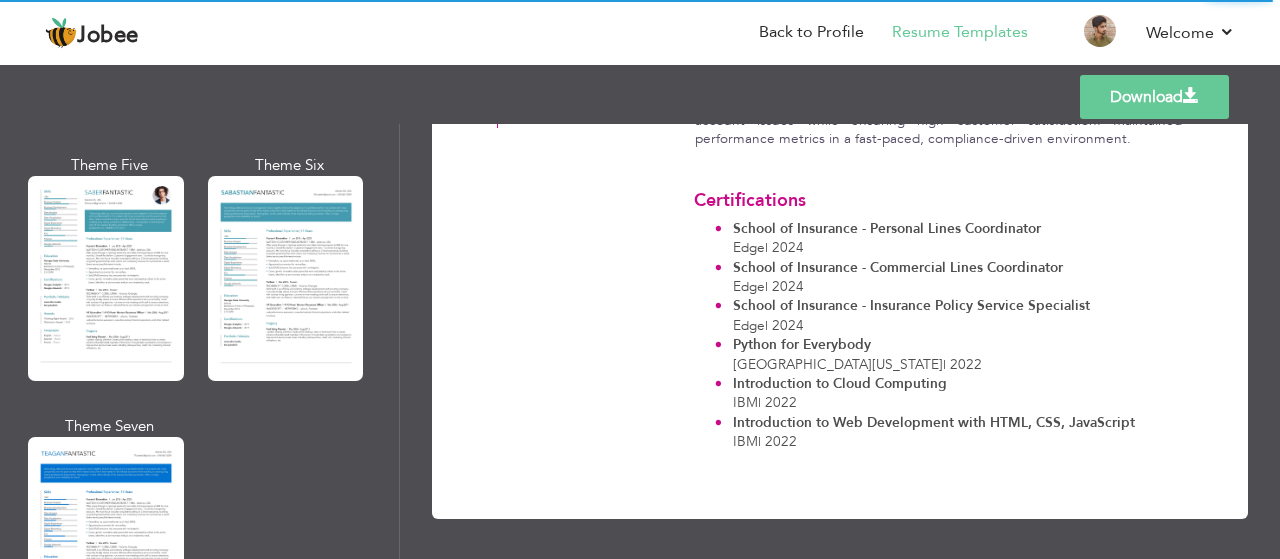 scroll, scrollTop: 2953, scrollLeft: 0, axis: vertical 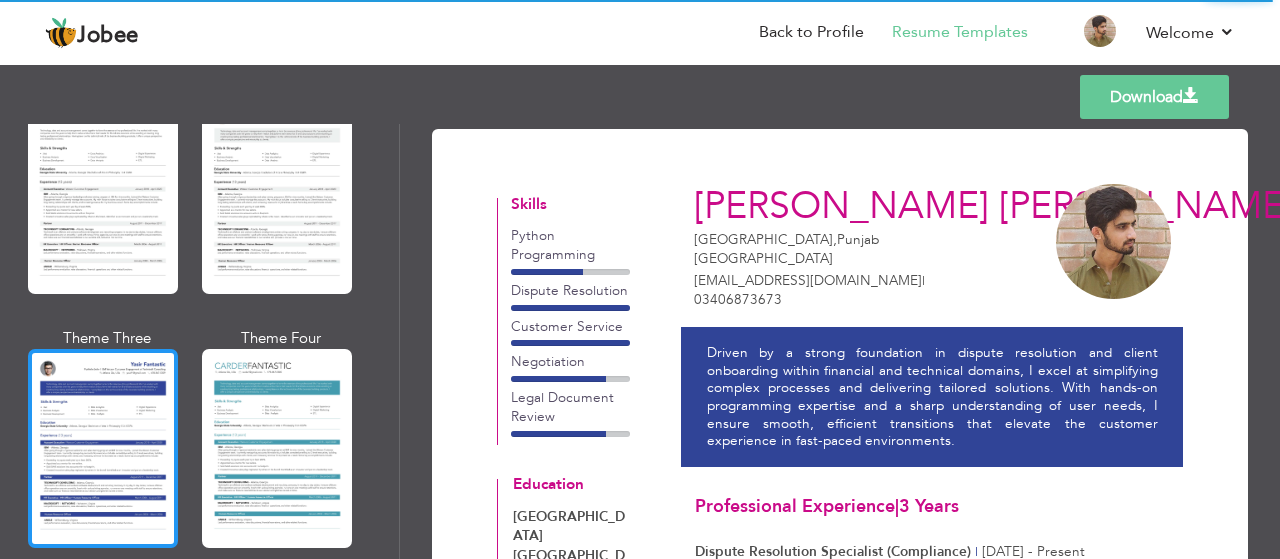 click at bounding box center [103, 448] 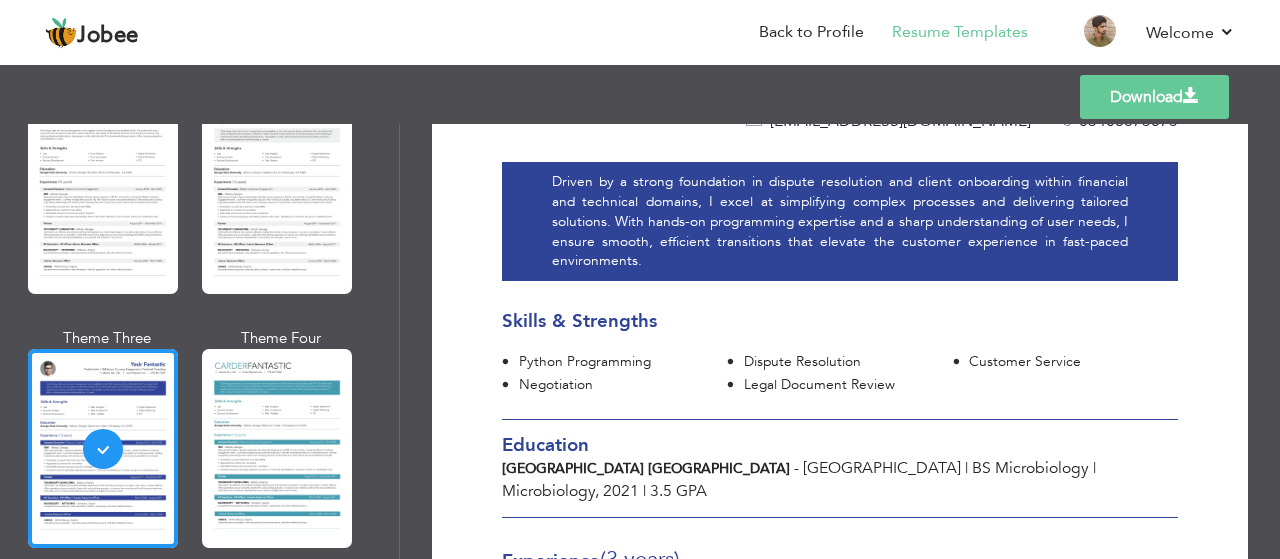 scroll, scrollTop: 187, scrollLeft: 0, axis: vertical 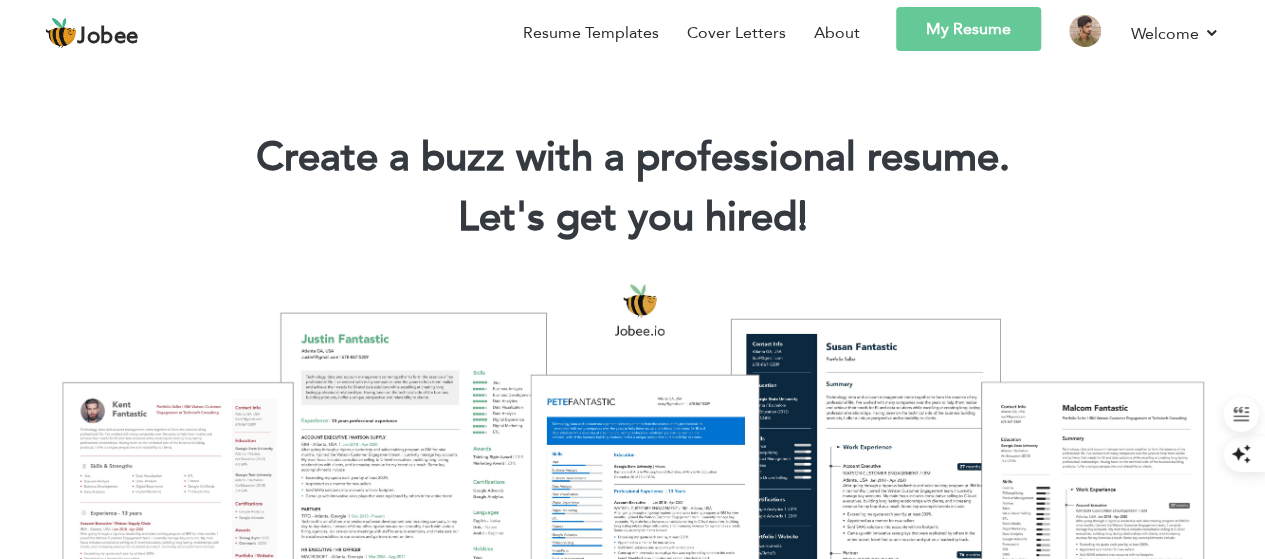 click on "My Resume" at bounding box center [968, 29] 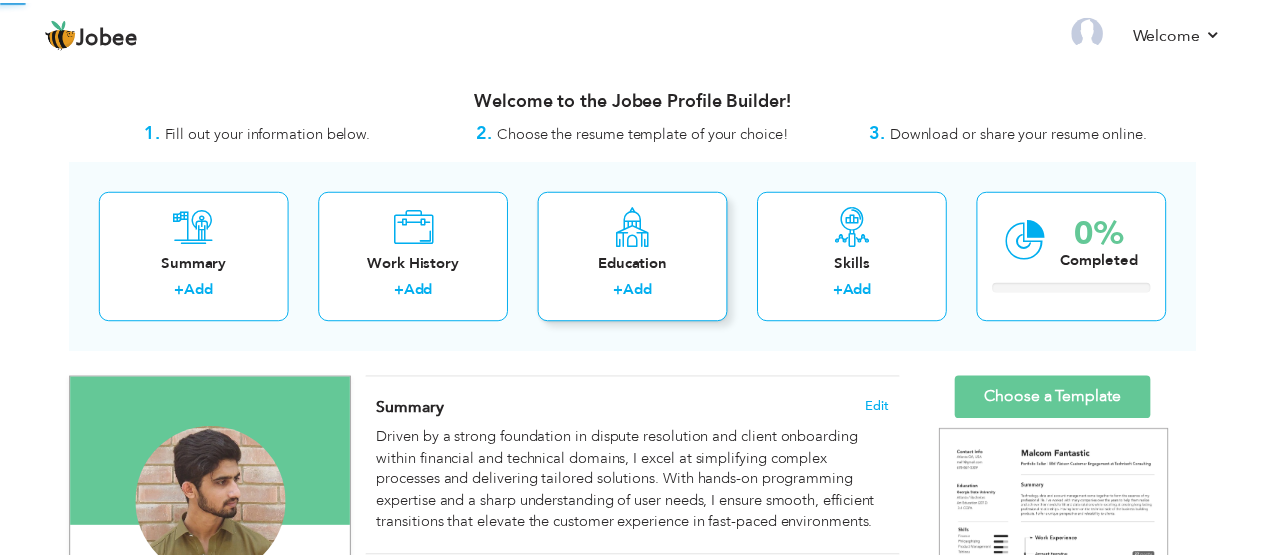 scroll, scrollTop: 0, scrollLeft: 0, axis: both 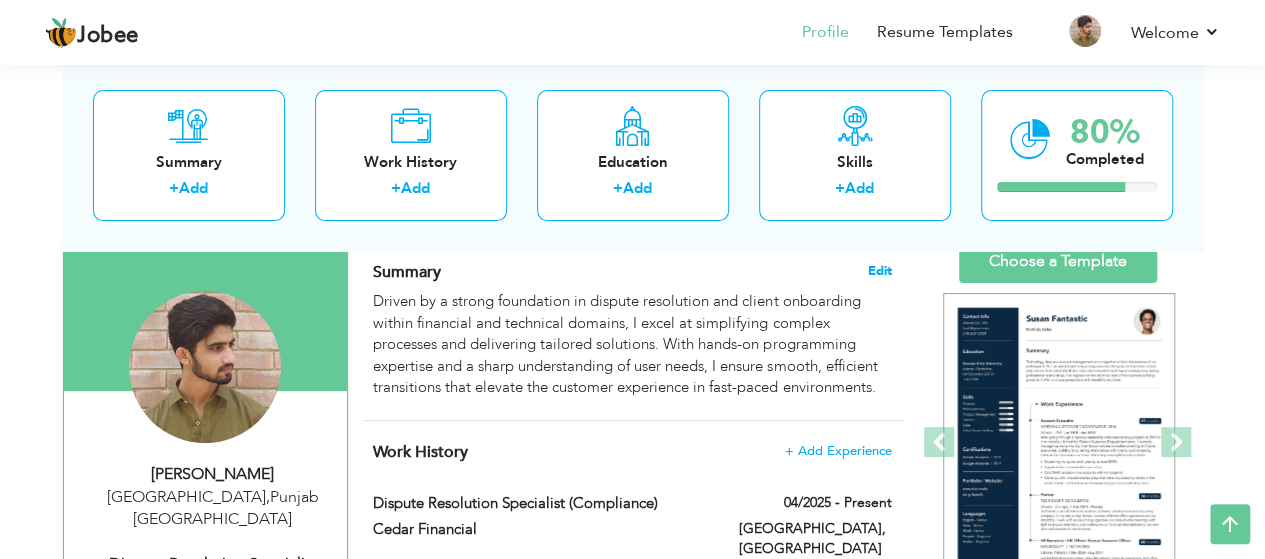 click on "Edit" at bounding box center [880, 271] 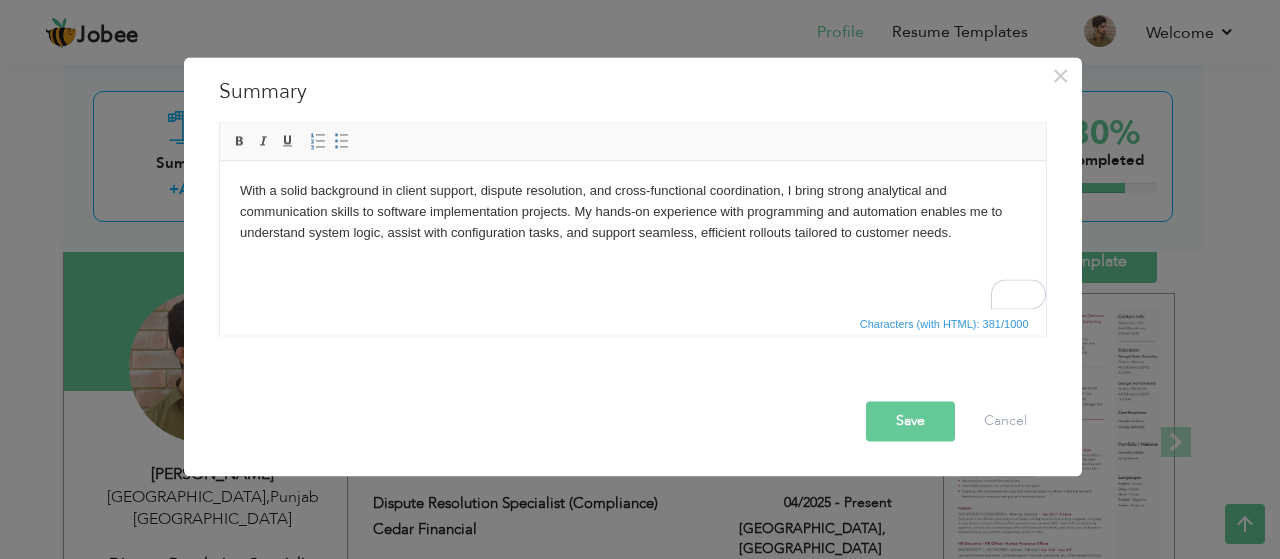 click on "Save" at bounding box center (910, 421) 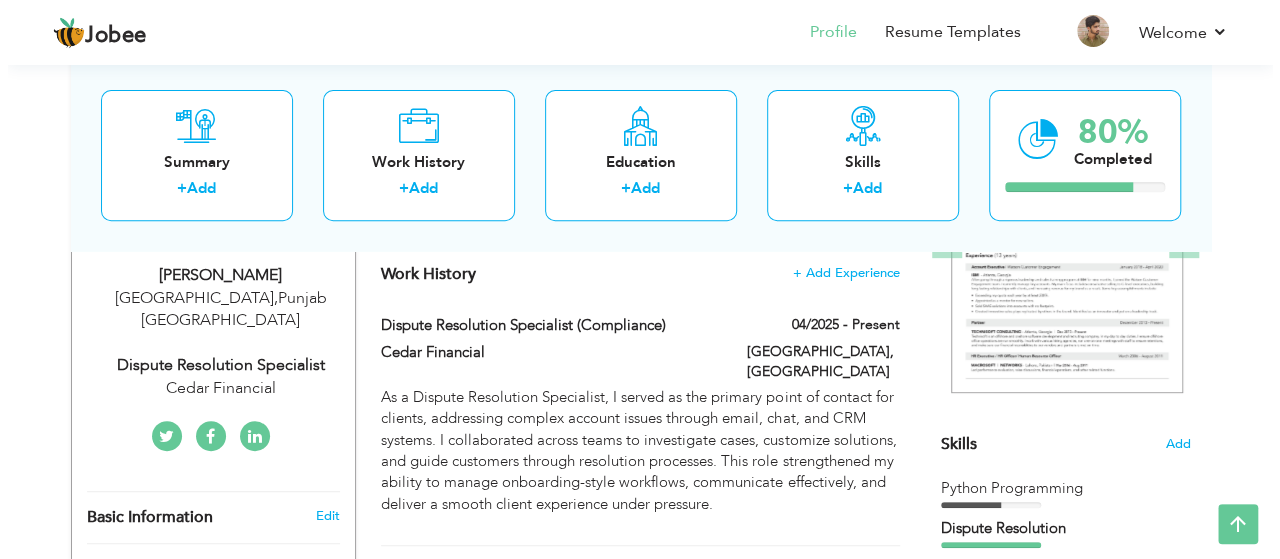 scroll, scrollTop: 335, scrollLeft: 0, axis: vertical 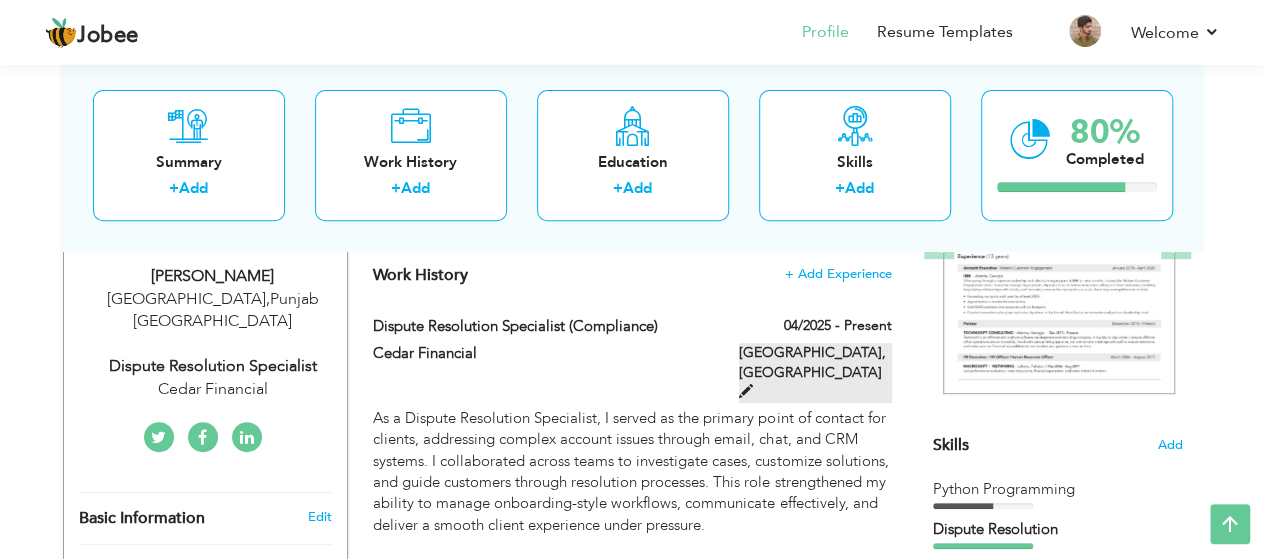 click at bounding box center [746, 391] 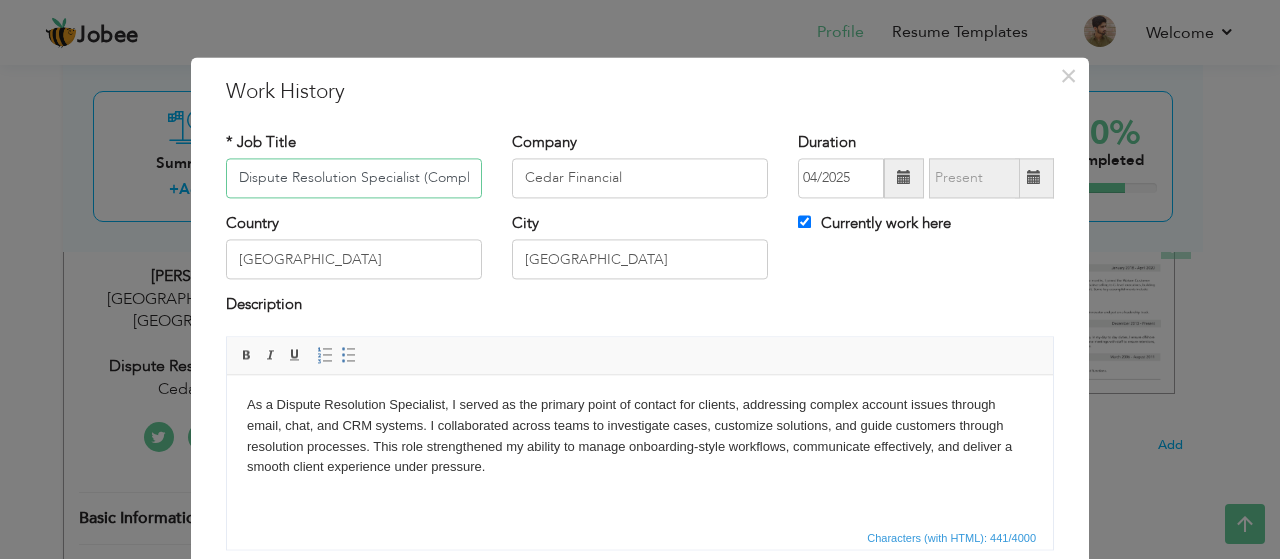 scroll, scrollTop: 0, scrollLeft: 35, axis: horizontal 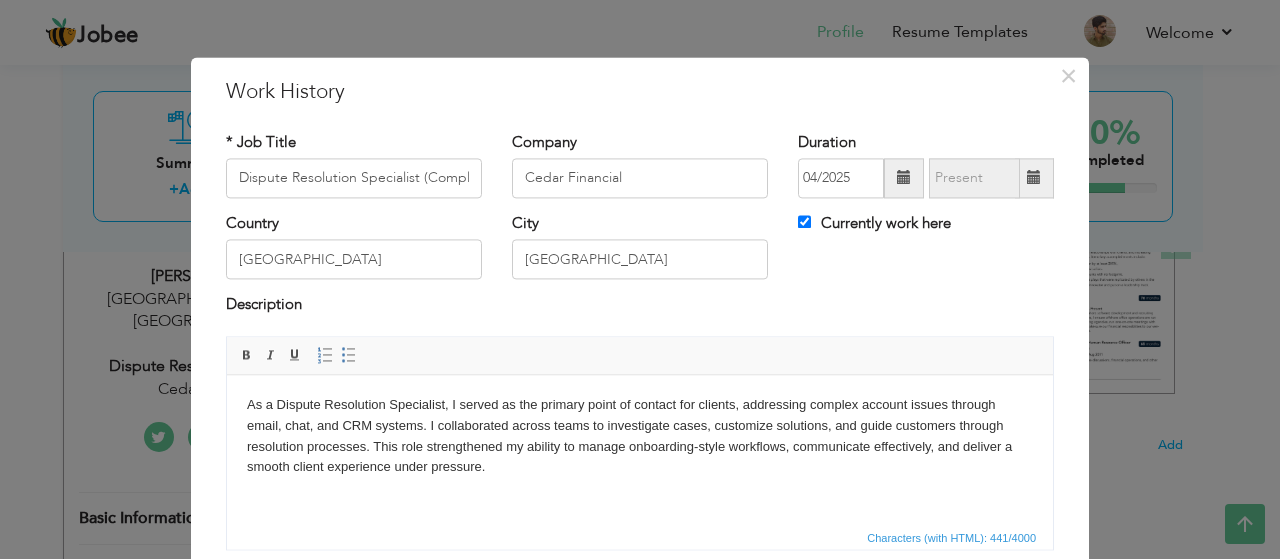 click on "As a Dispute Resolution Specialist, I served as the primary point of contact for clients, addressing complex account issues through email, chat, and CRM systems. I collaborated across teams to investigate cases, customize solutions, and guide customers through resolution processes. This role strengthened my ability to manage onboarding-style workflows, communicate effectively, and deliver a smooth client experience under pressure." at bounding box center [640, 436] 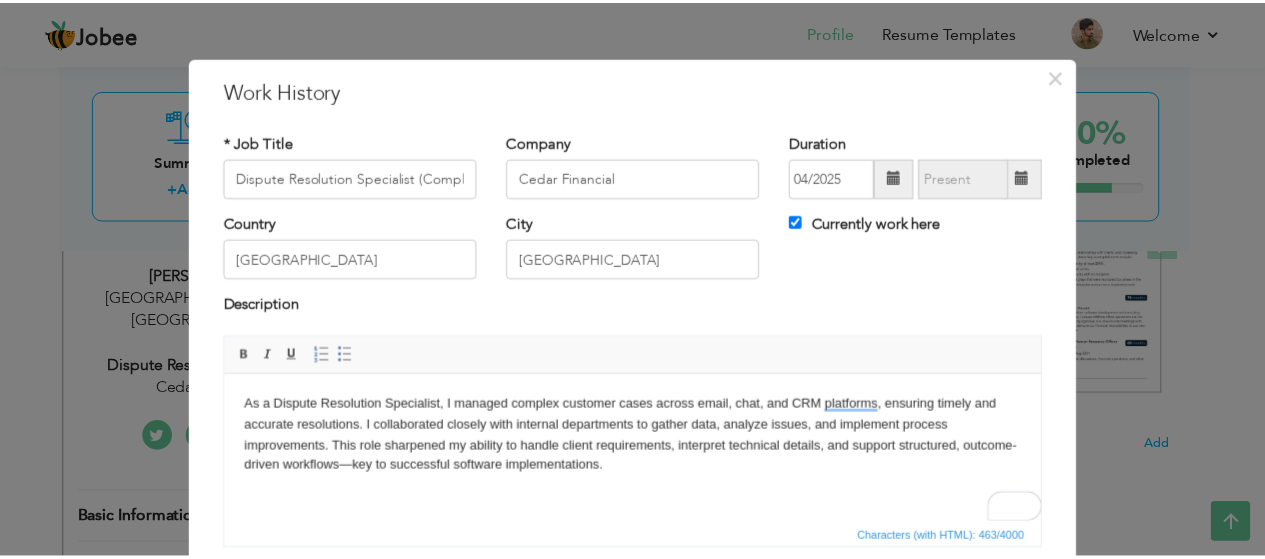 scroll, scrollTop: 151, scrollLeft: 0, axis: vertical 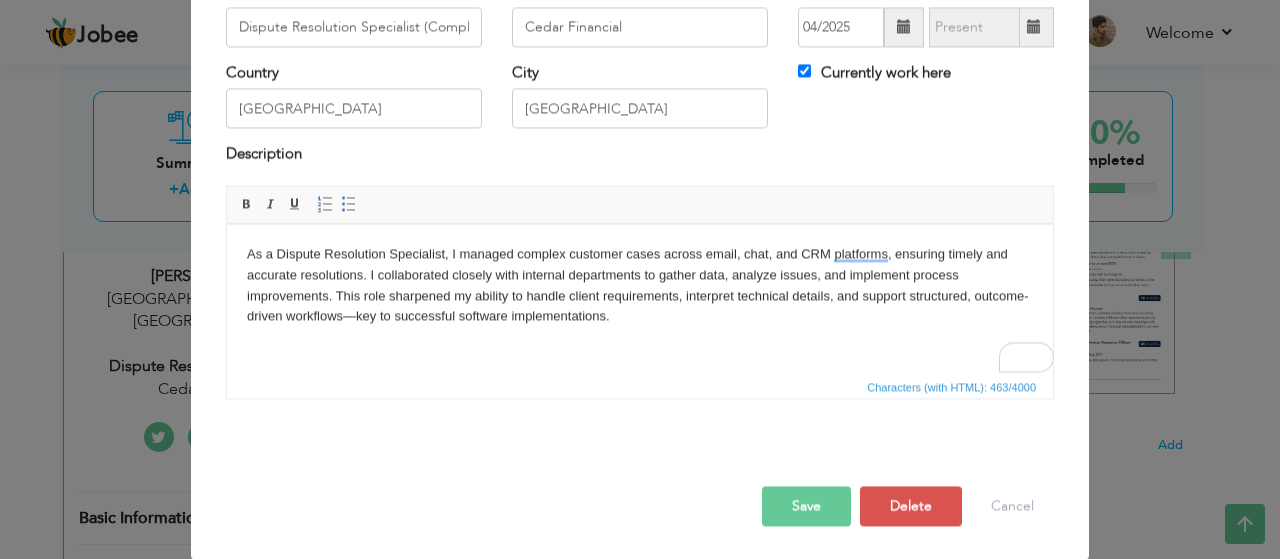 click on "Save" at bounding box center [806, 506] 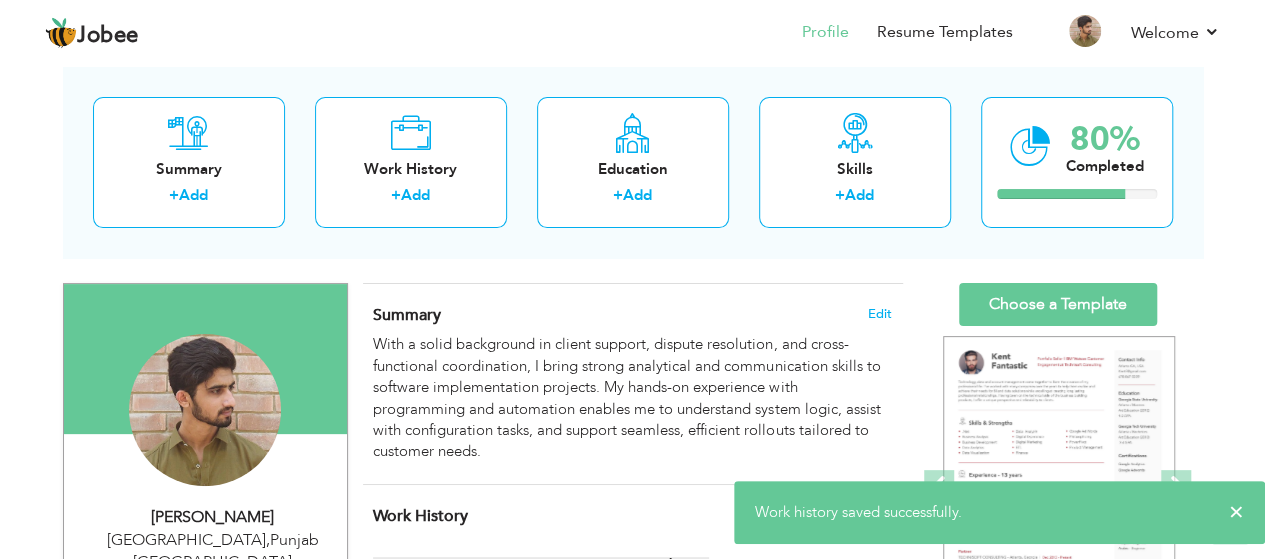 scroll, scrollTop: 92, scrollLeft: 0, axis: vertical 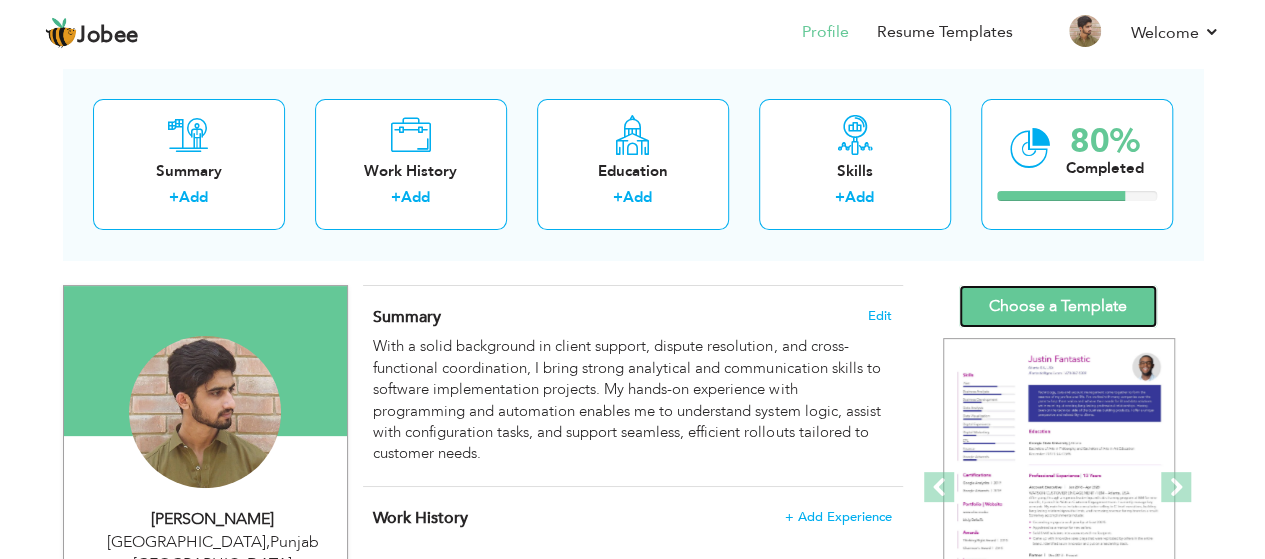 click on "Choose a Template" at bounding box center (1058, 306) 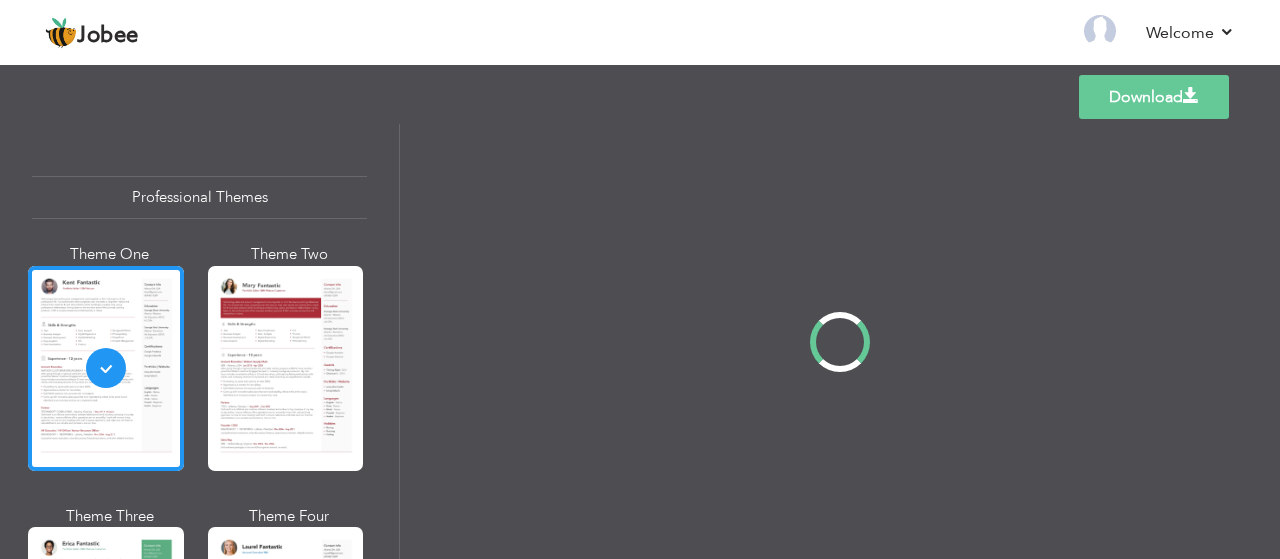 scroll, scrollTop: 0, scrollLeft: 0, axis: both 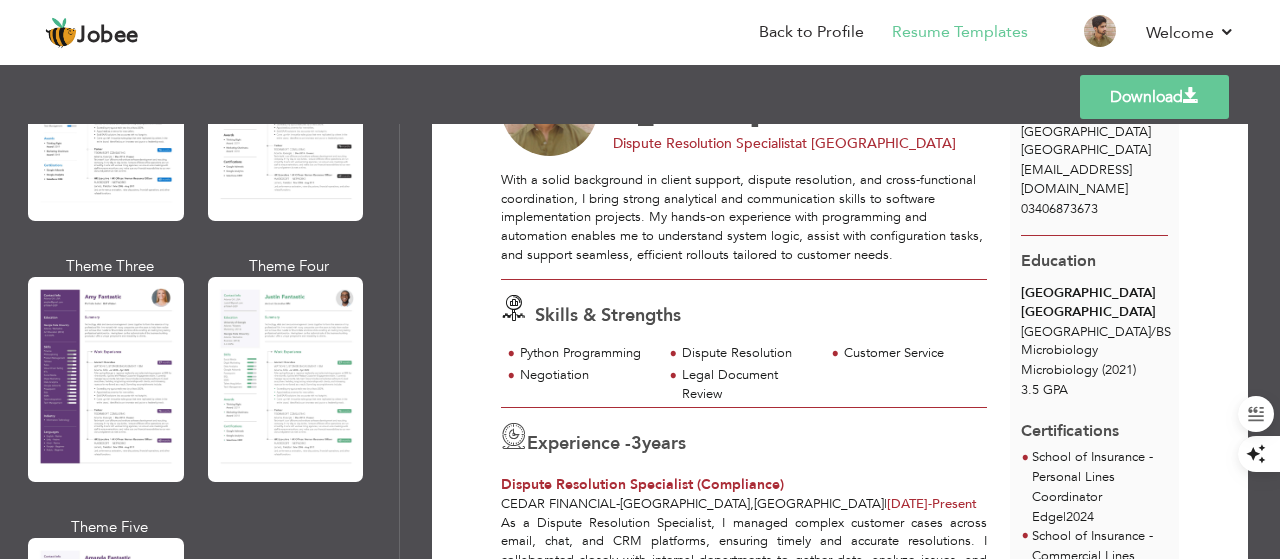 click at bounding box center [106, 379] 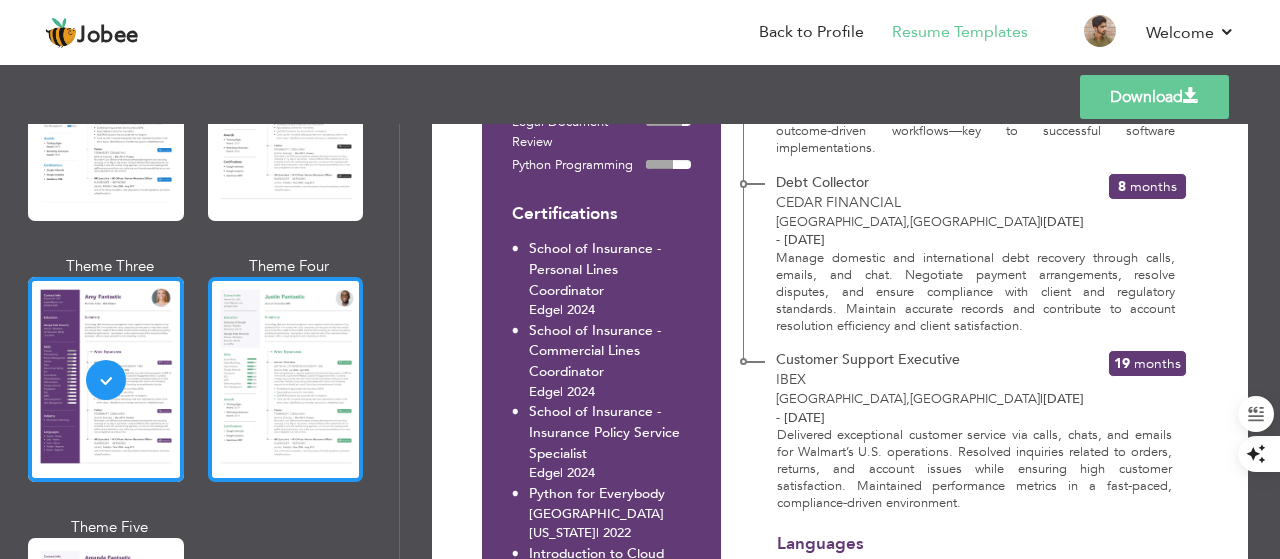click at bounding box center [286, 379] 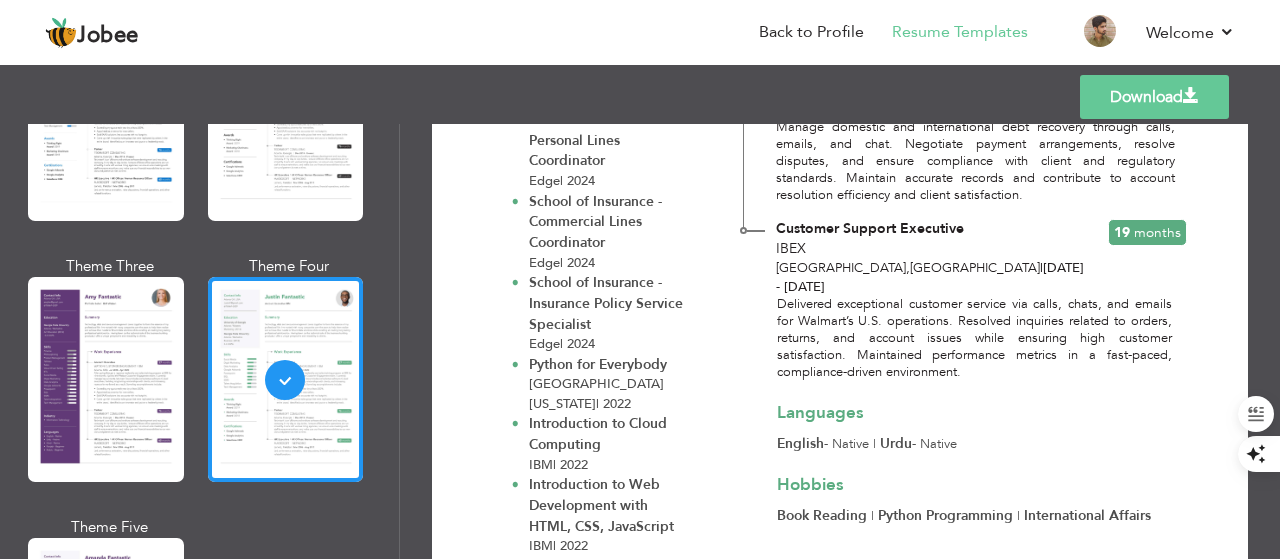 scroll, scrollTop: 718, scrollLeft: 0, axis: vertical 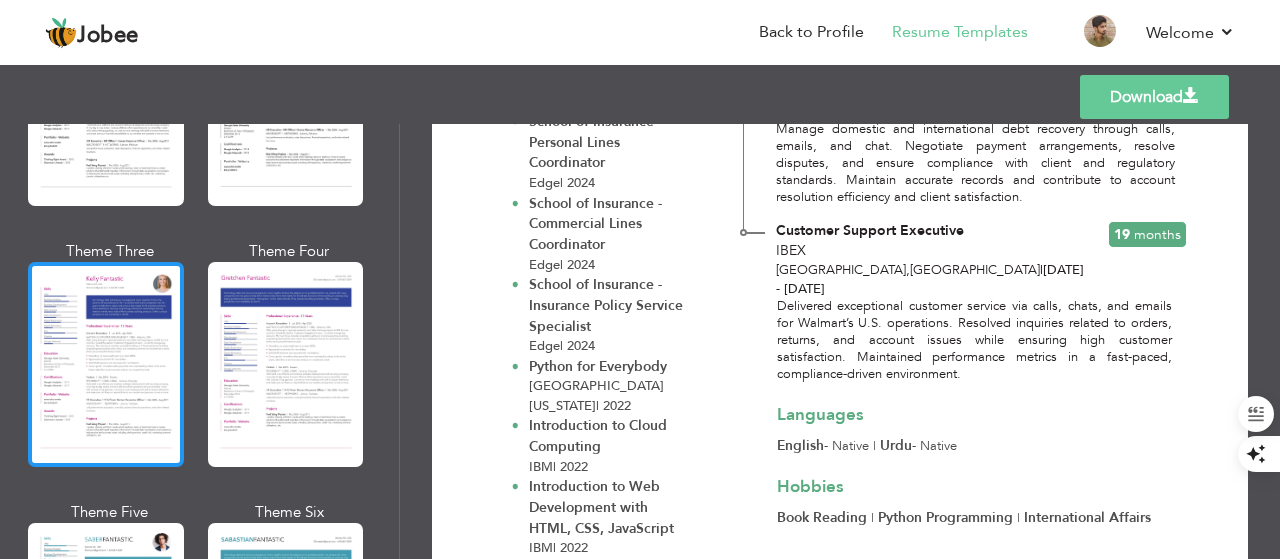 click at bounding box center [106, 364] 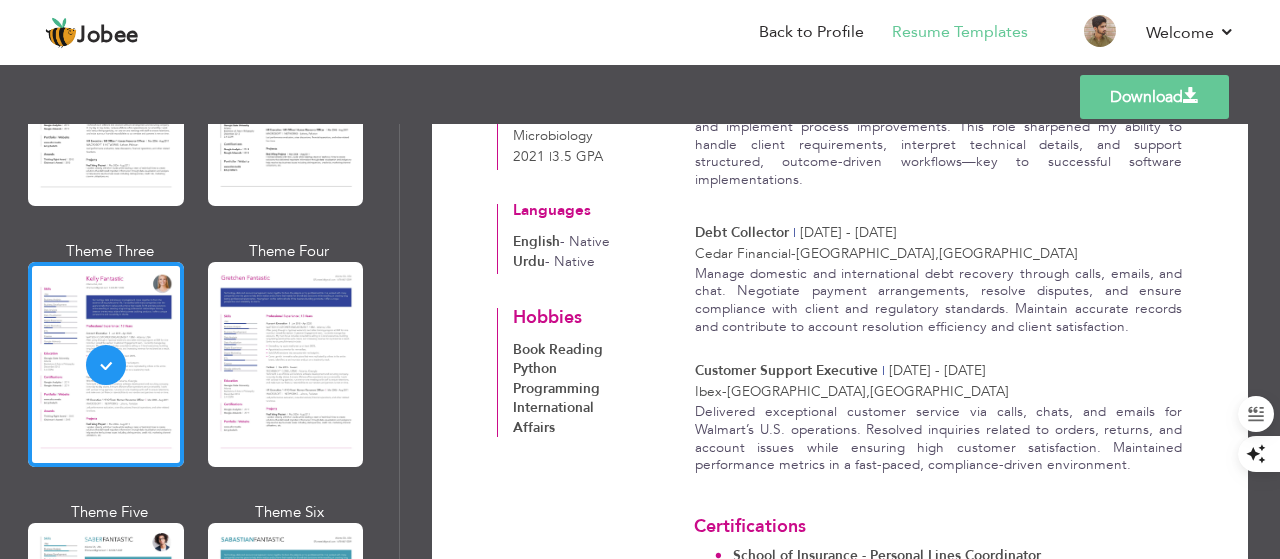 scroll, scrollTop: 828, scrollLeft: 0, axis: vertical 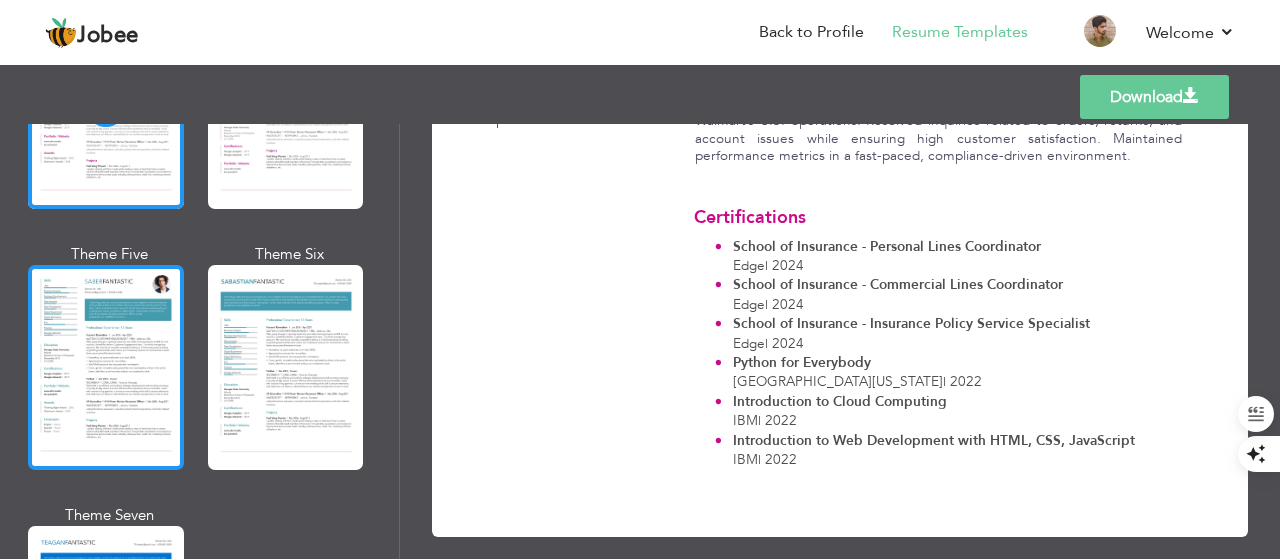 click at bounding box center [106, 367] 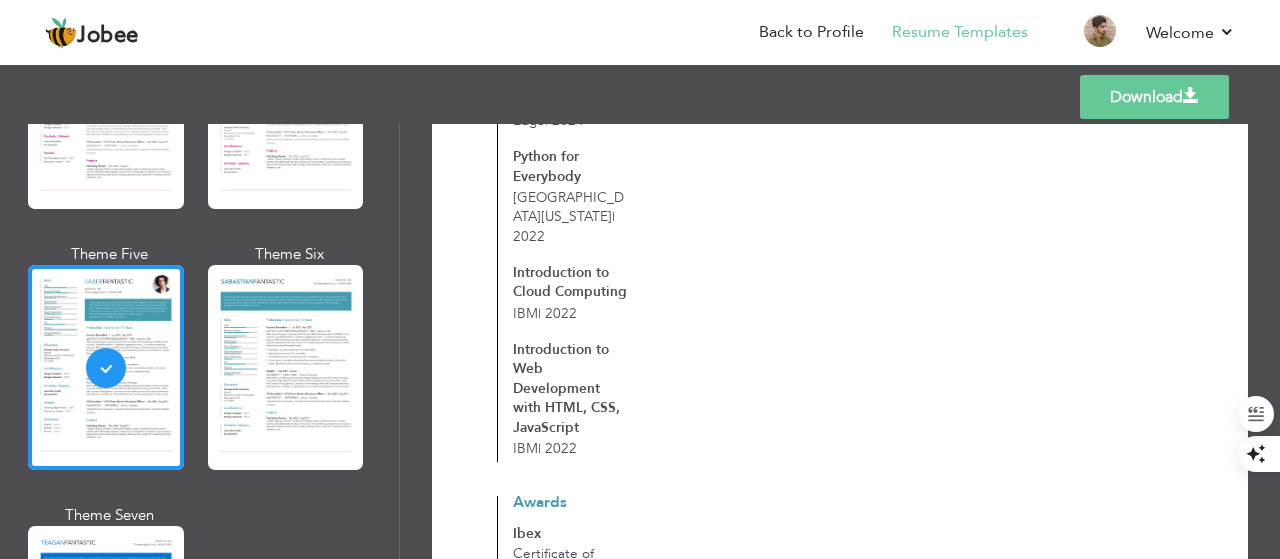 scroll, scrollTop: 952, scrollLeft: 0, axis: vertical 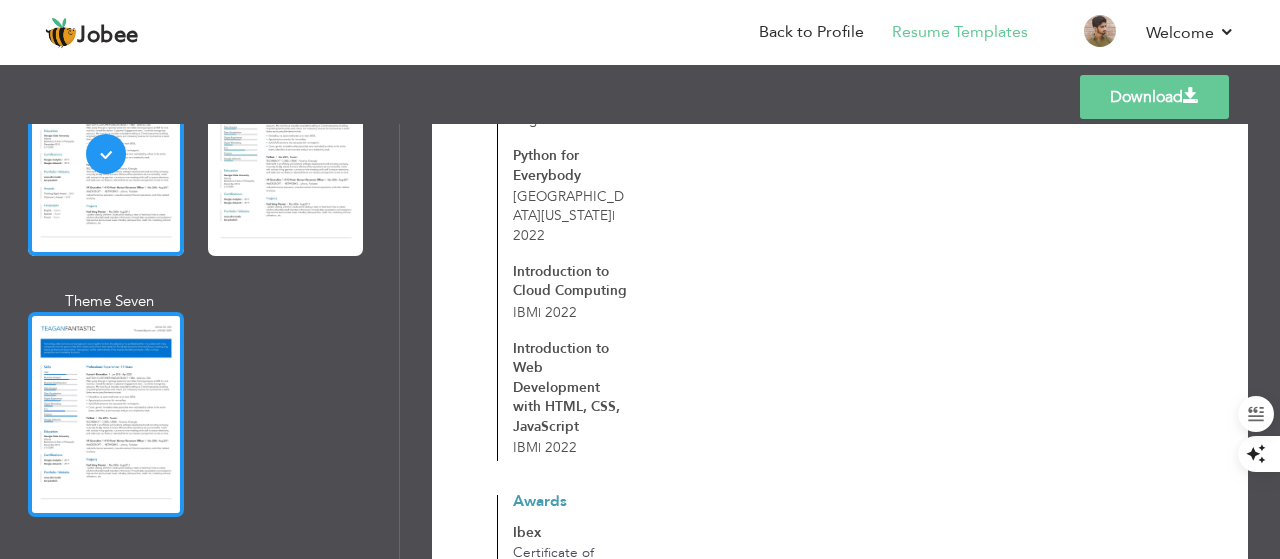 click at bounding box center [106, 414] 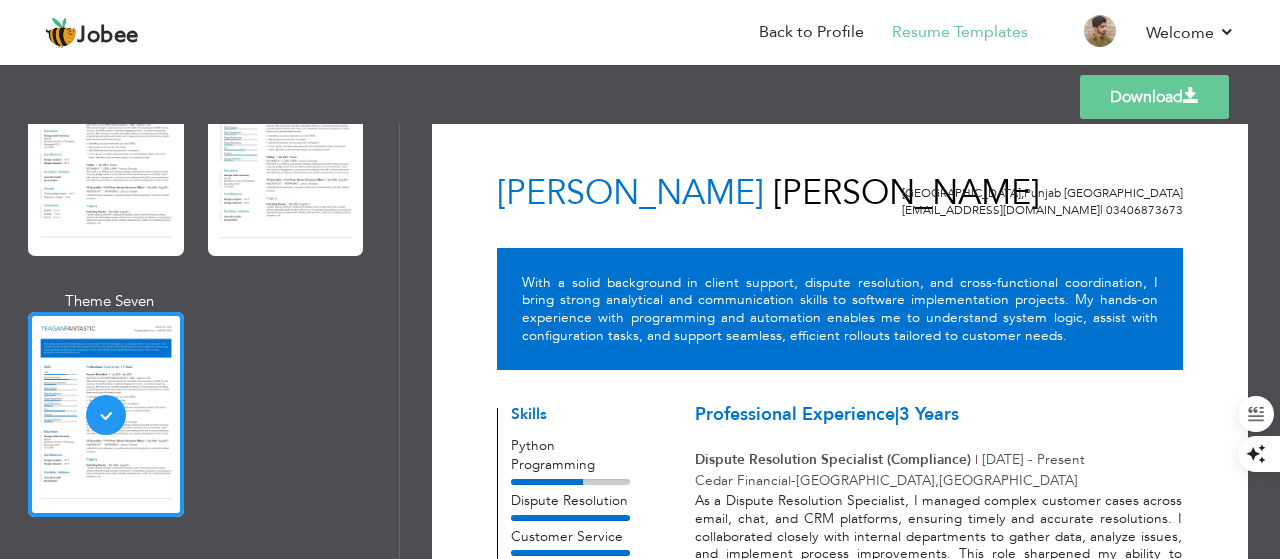 scroll, scrollTop: 0, scrollLeft: 0, axis: both 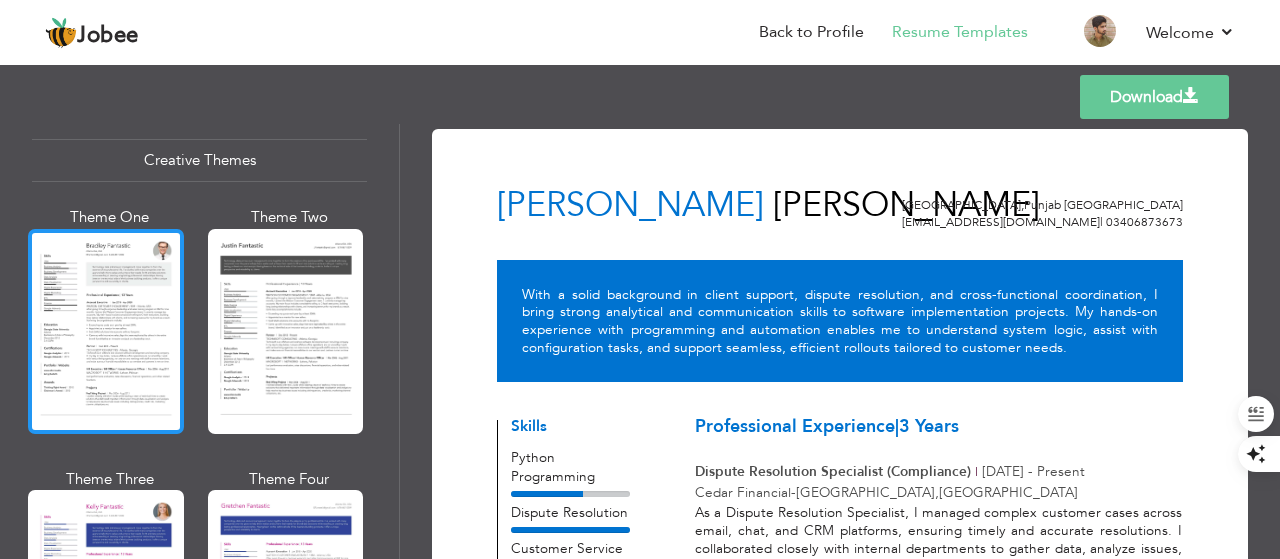 click at bounding box center (106, 331) 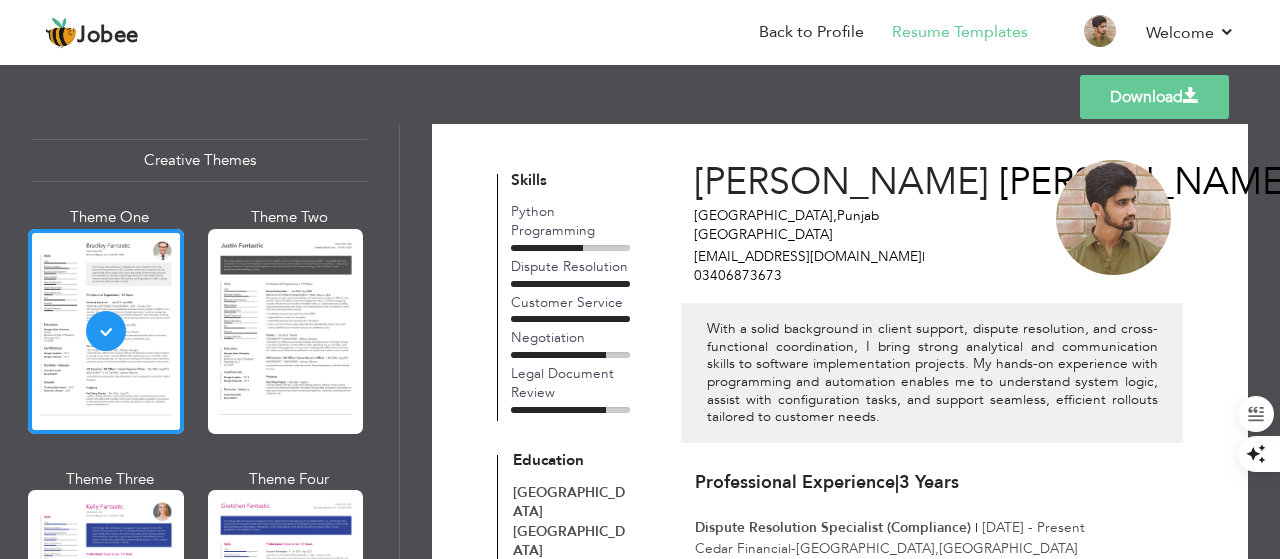 scroll, scrollTop: 0, scrollLeft: 0, axis: both 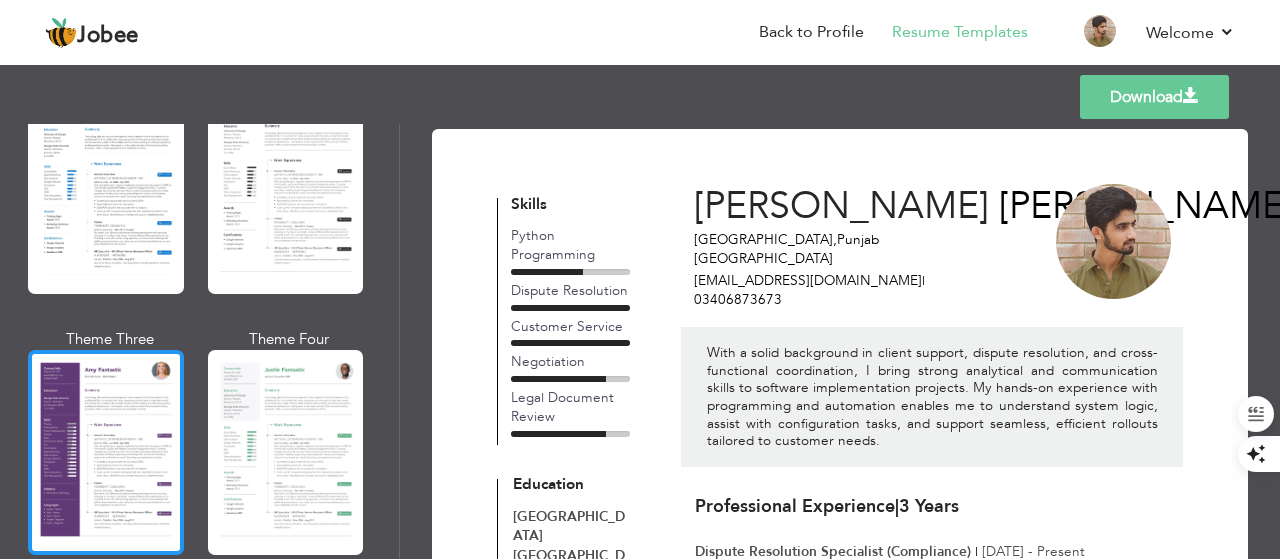 click at bounding box center (106, 452) 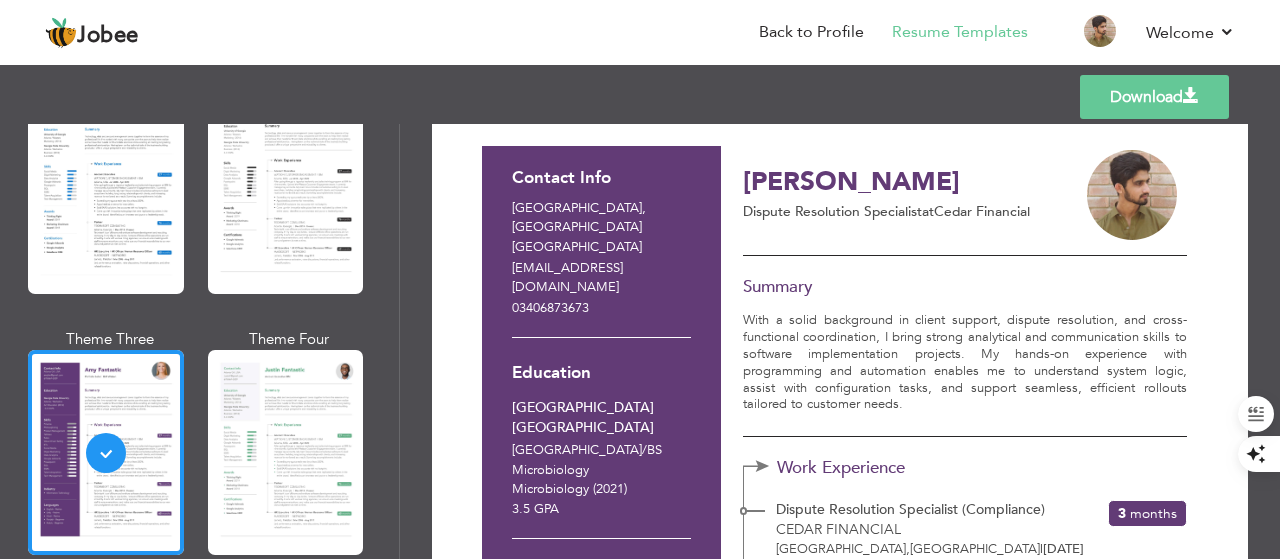 scroll, scrollTop: 0, scrollLeft: 0, axis: both 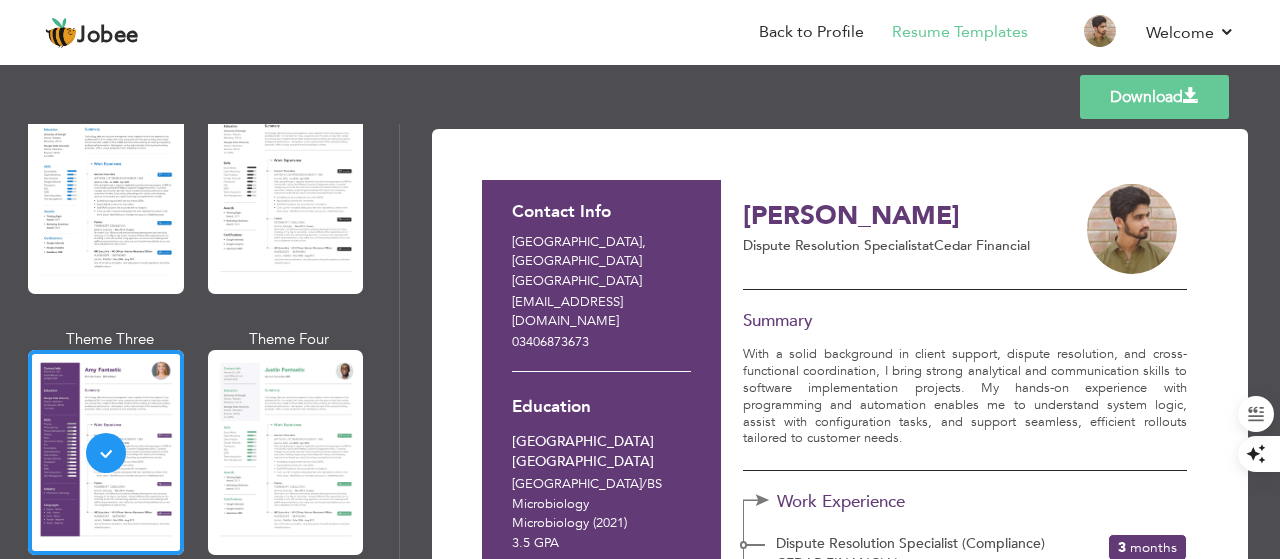 click on "Download" at bounding box center (1154, 97) 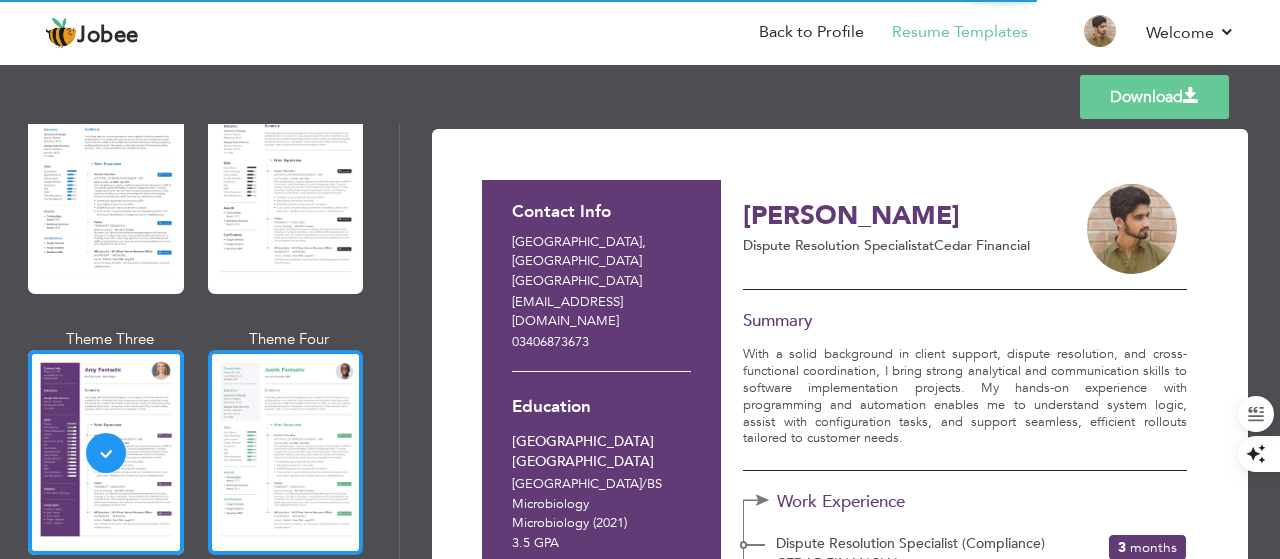 click at bounding box center [286, 452] 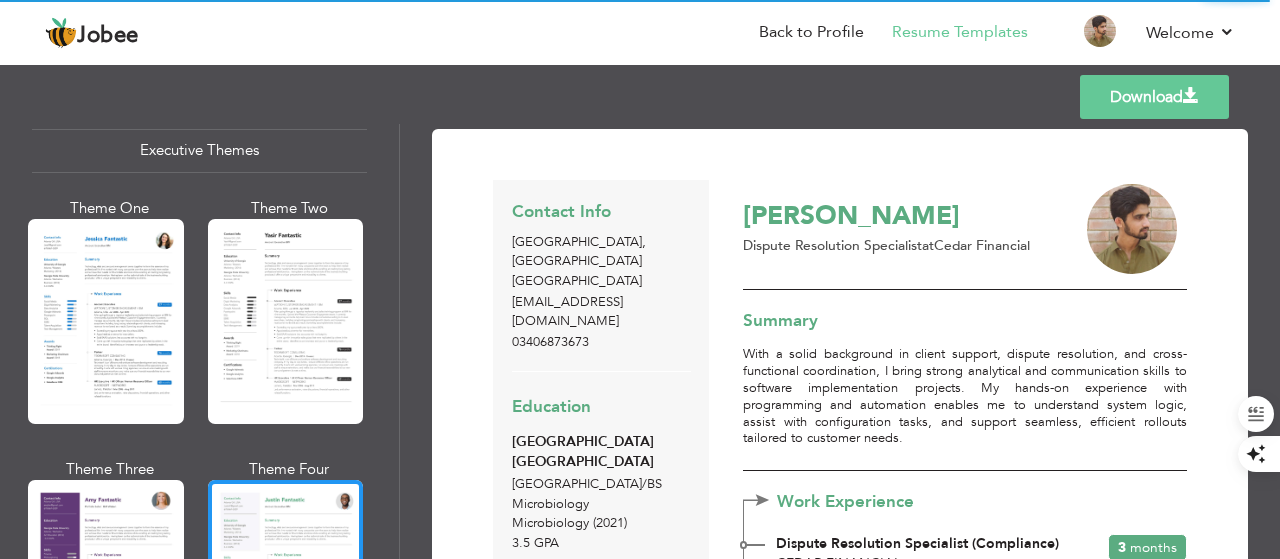 scroll, scrollTop: 1512, scrollLeft: 0, axis: vertical 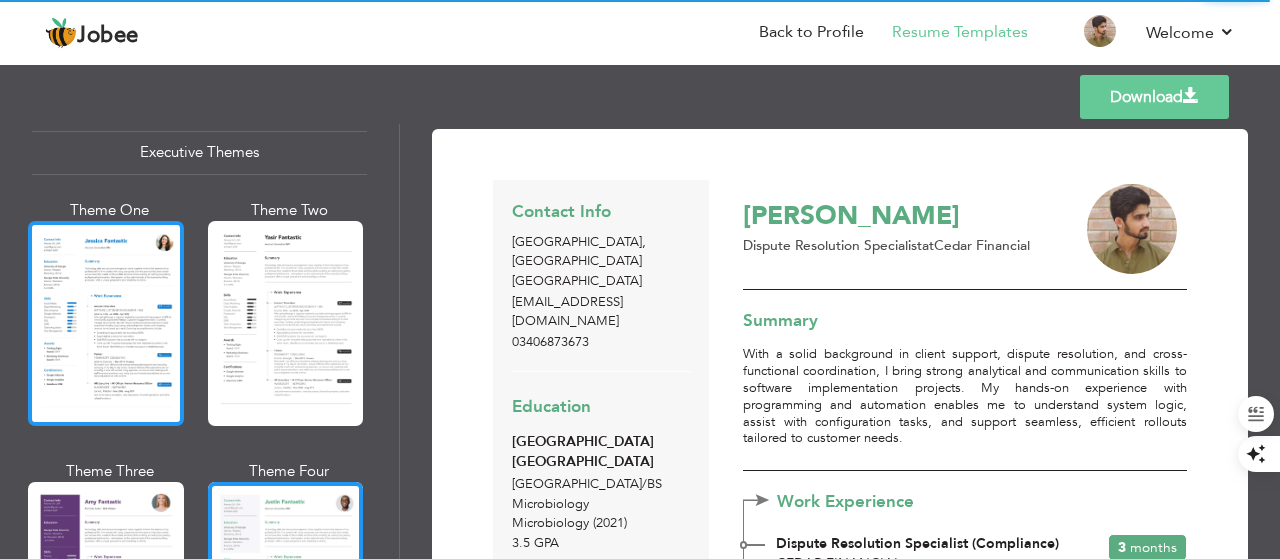 click at bounding box center [106, 323] 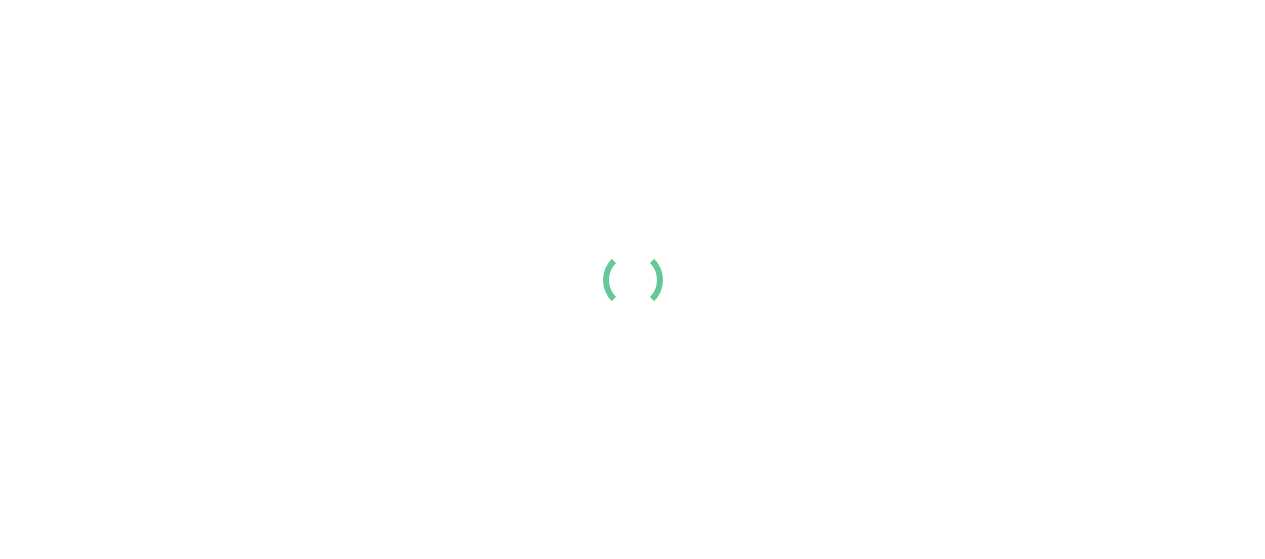 scroll, scrollTop: 0, scrollLeft: 0, axis: both 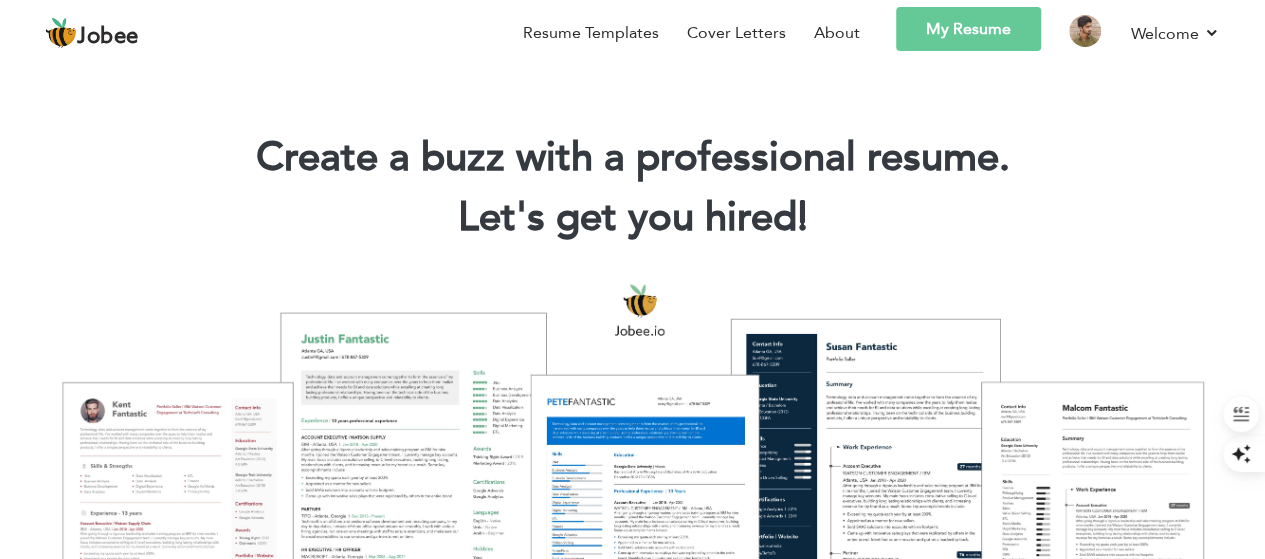 click on "My Resume" at bounding box center [968, 29] 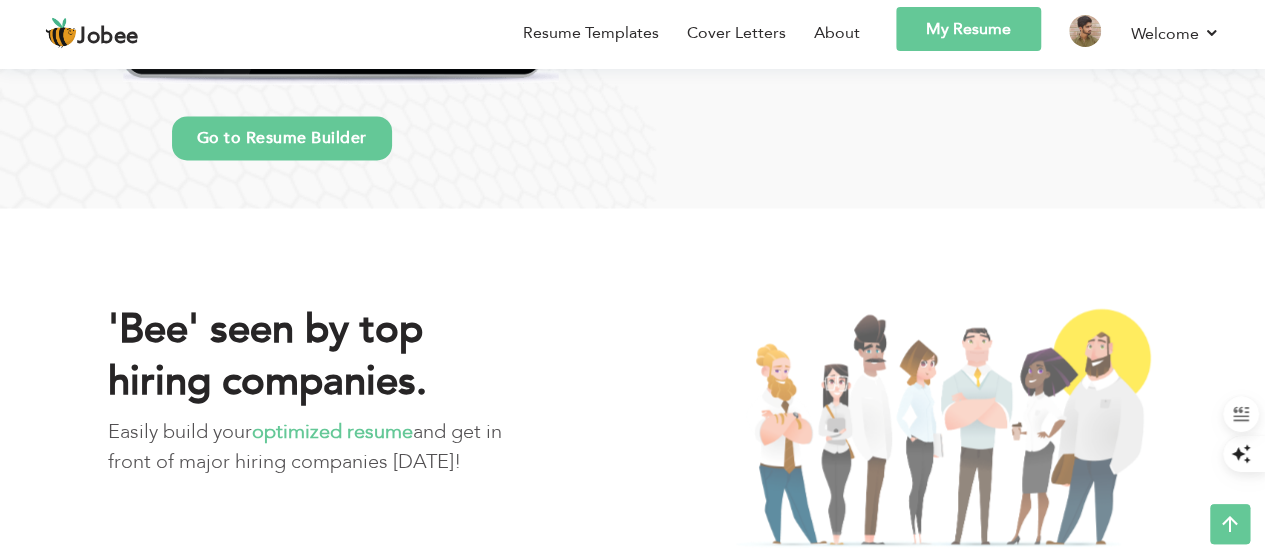 scroll, scrollTop: 1575, scrollLeft: 0, axis: vertical 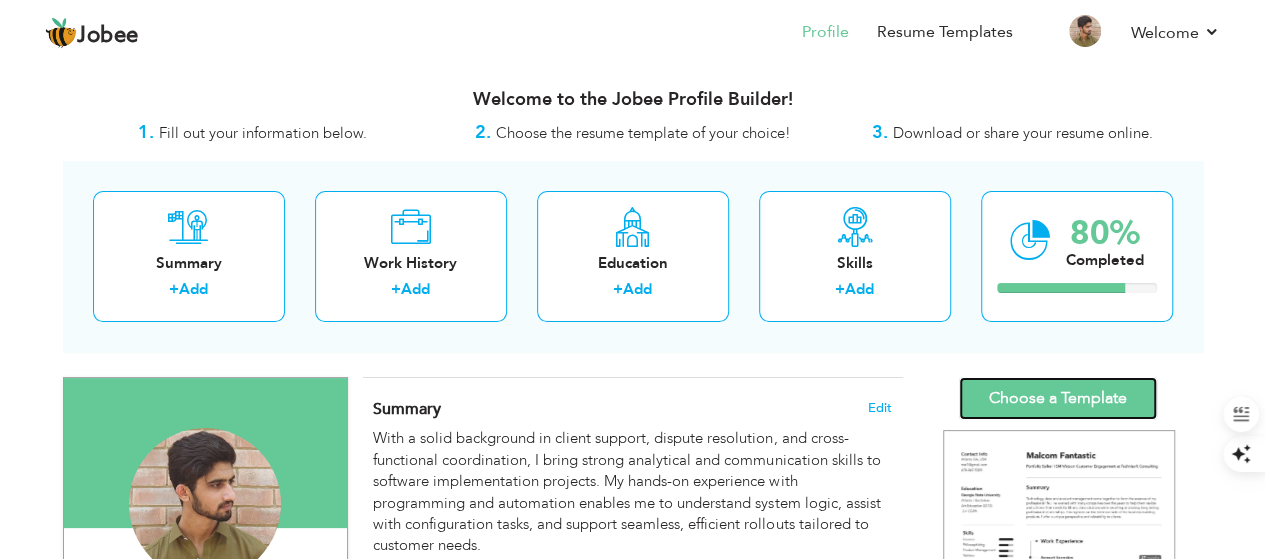 click on "Choose a Template" at bounding box center [1058, 398] 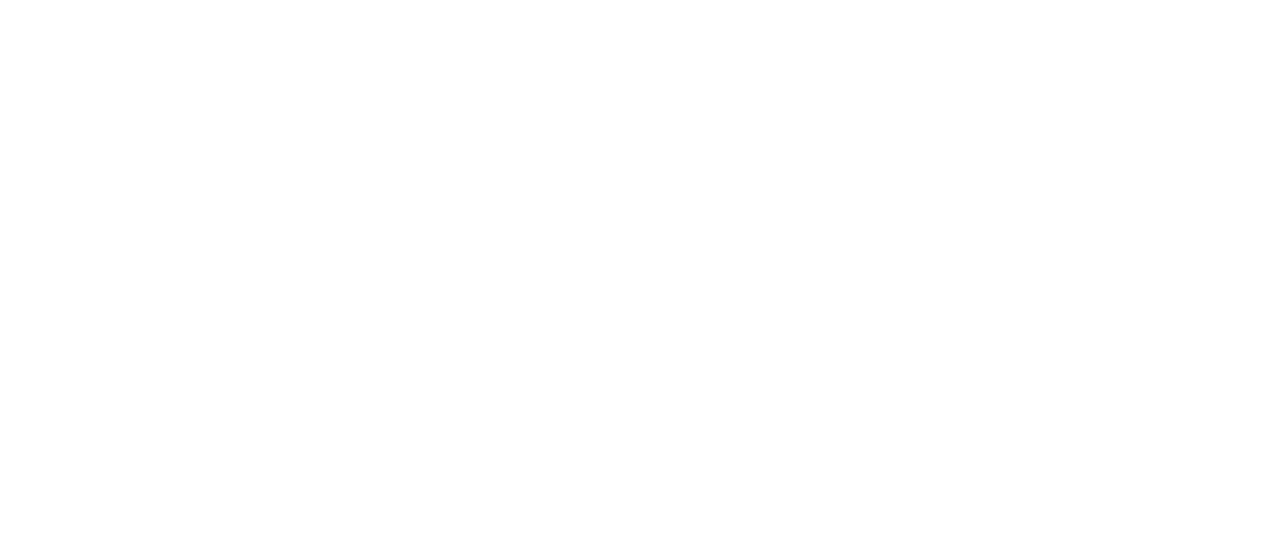 scroll, scrollTop: 0, scrollLeft: 0, axis: both 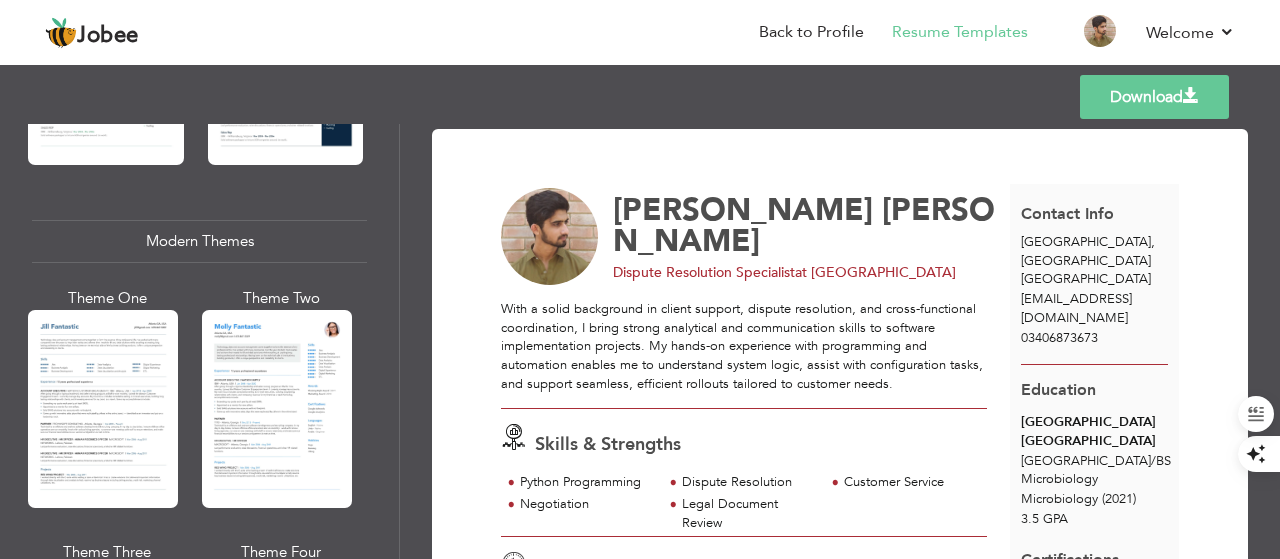 click at bounding box center (277, 409) 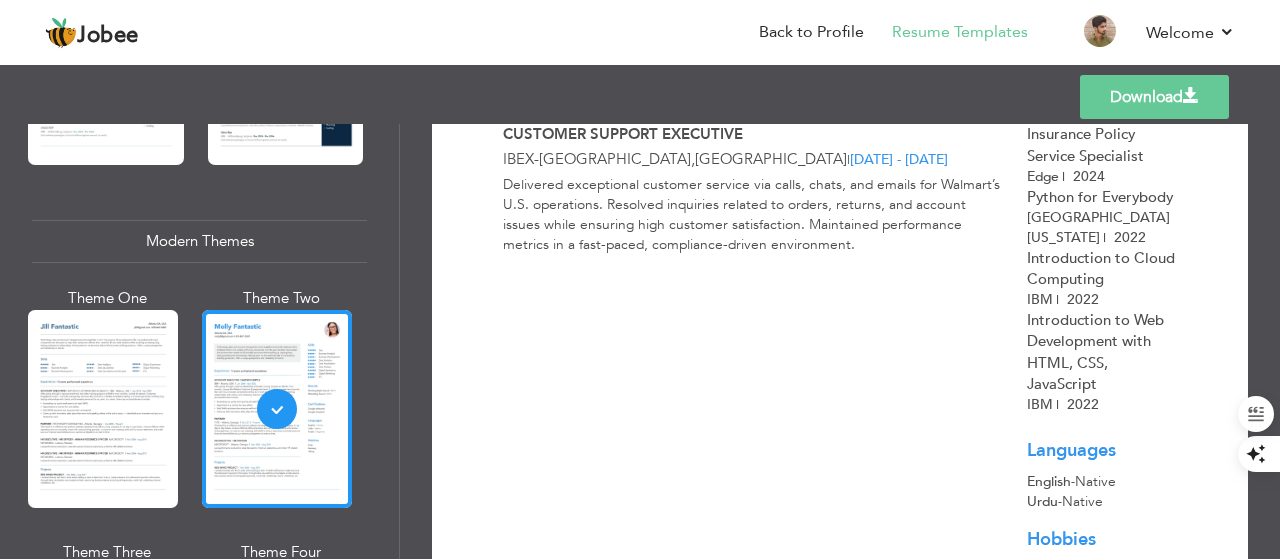 scroll, scrollTop: 792, scrollLeft: 0, axis: vertical 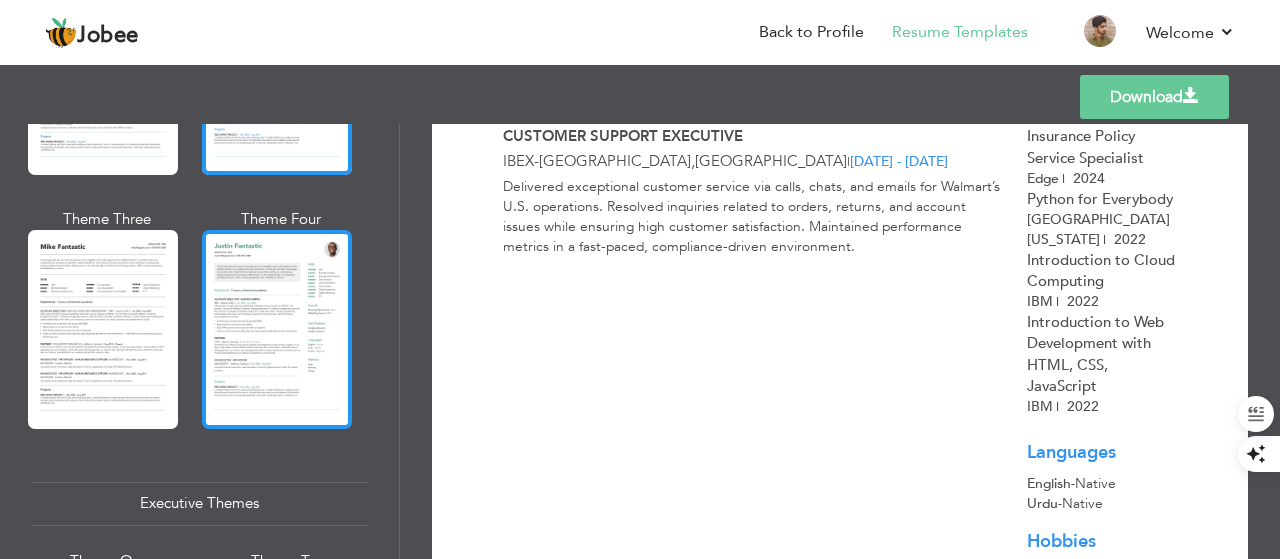 click at bounding box center (277, 329) 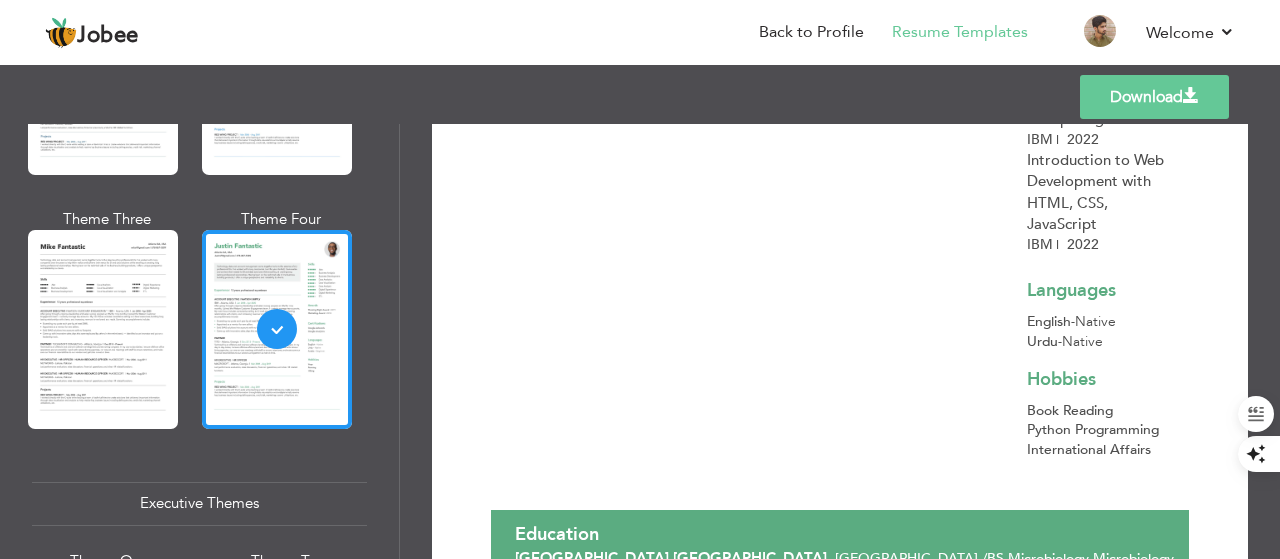 scroll, scrollTop: 1131, scrollLeft: 0, axis: vertical 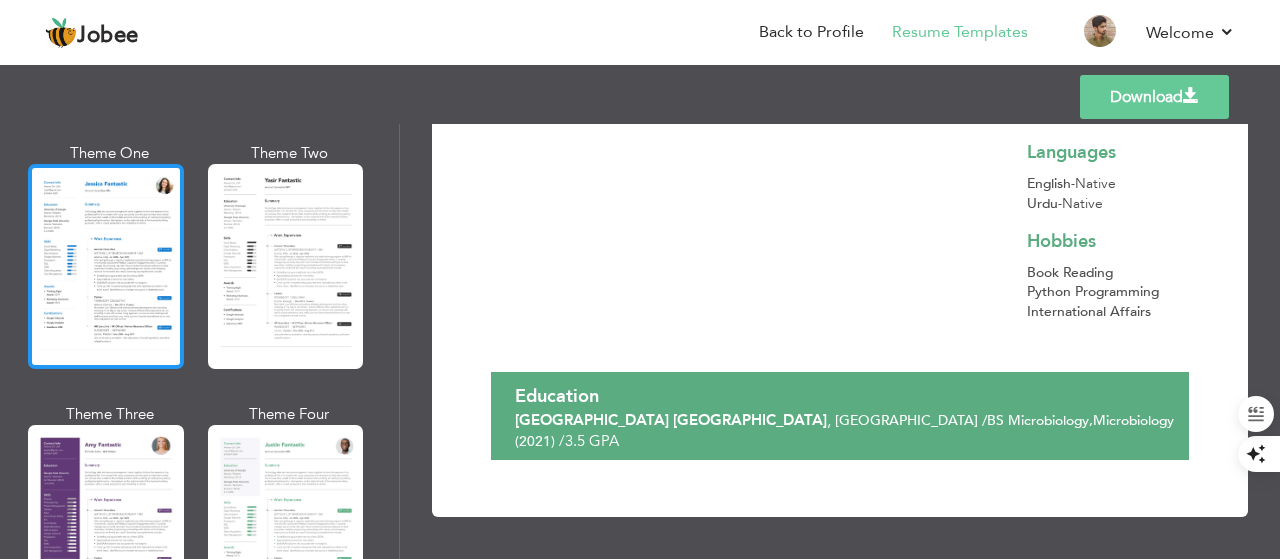click at bounding box center [106, 266] 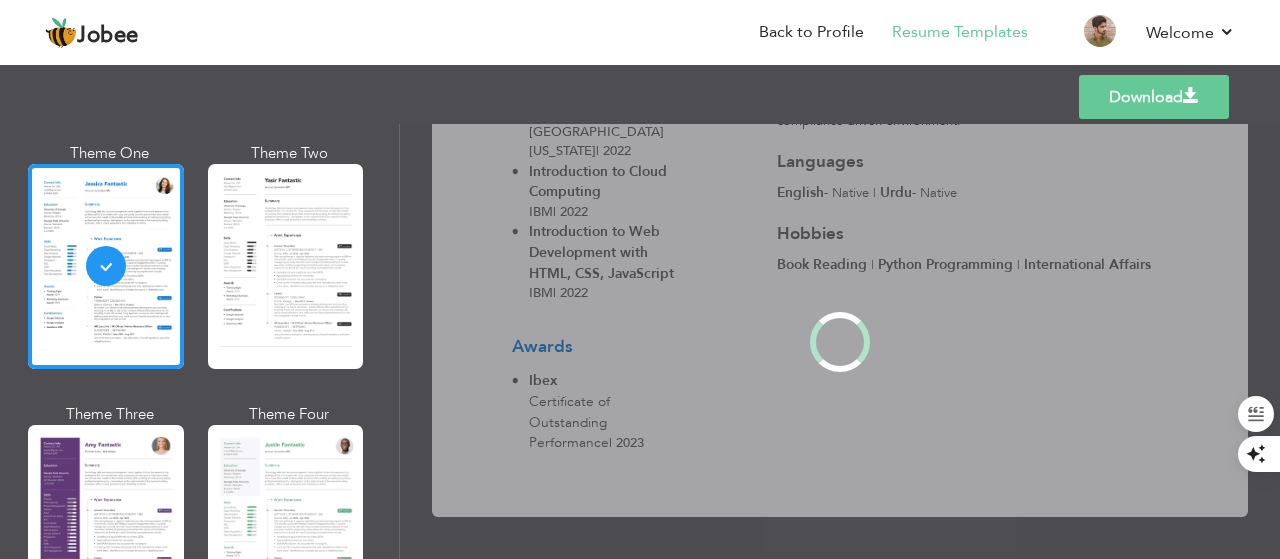 scroll, scrollTop: 0, scrollLeft: 0, axis: both 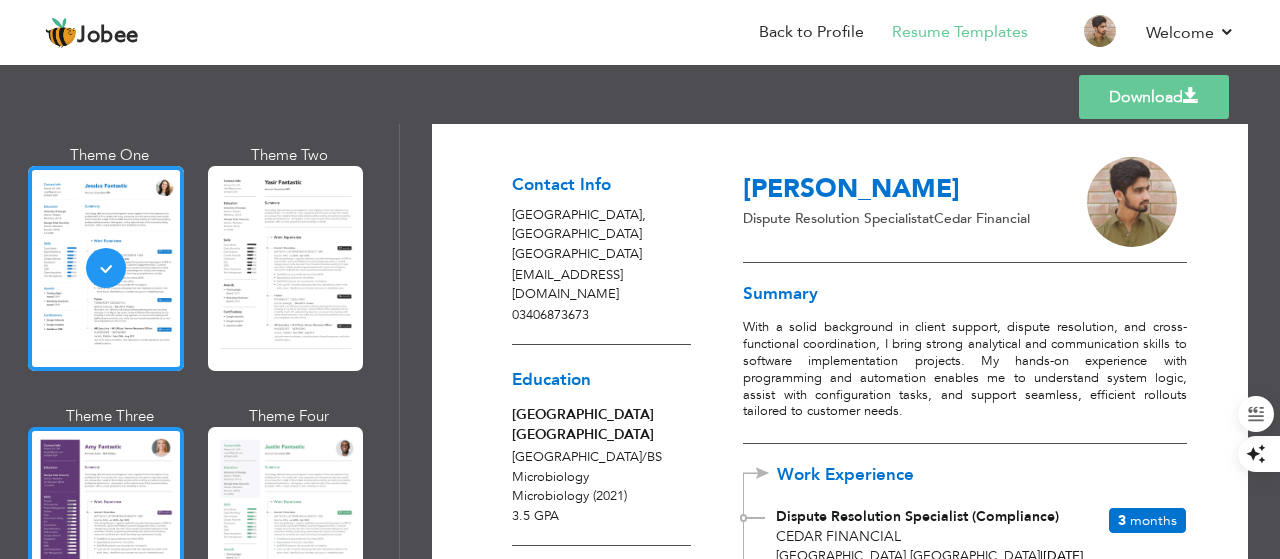 click at bounding box center [106, 529] 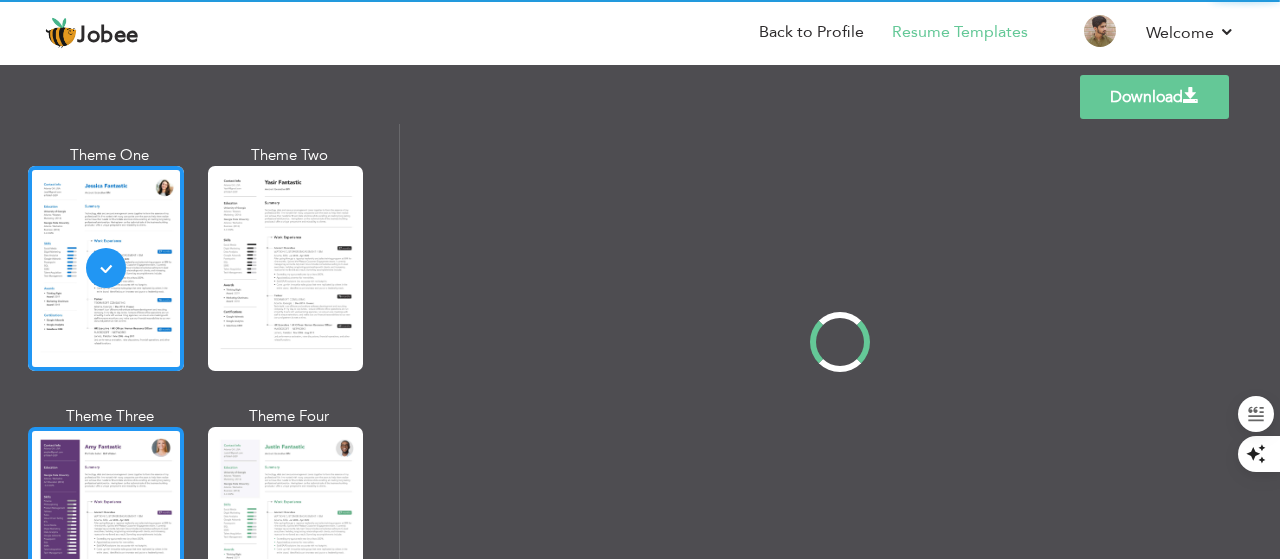 scroll, scrollTop: 1569, scrollLeft: 0, axis: vertical 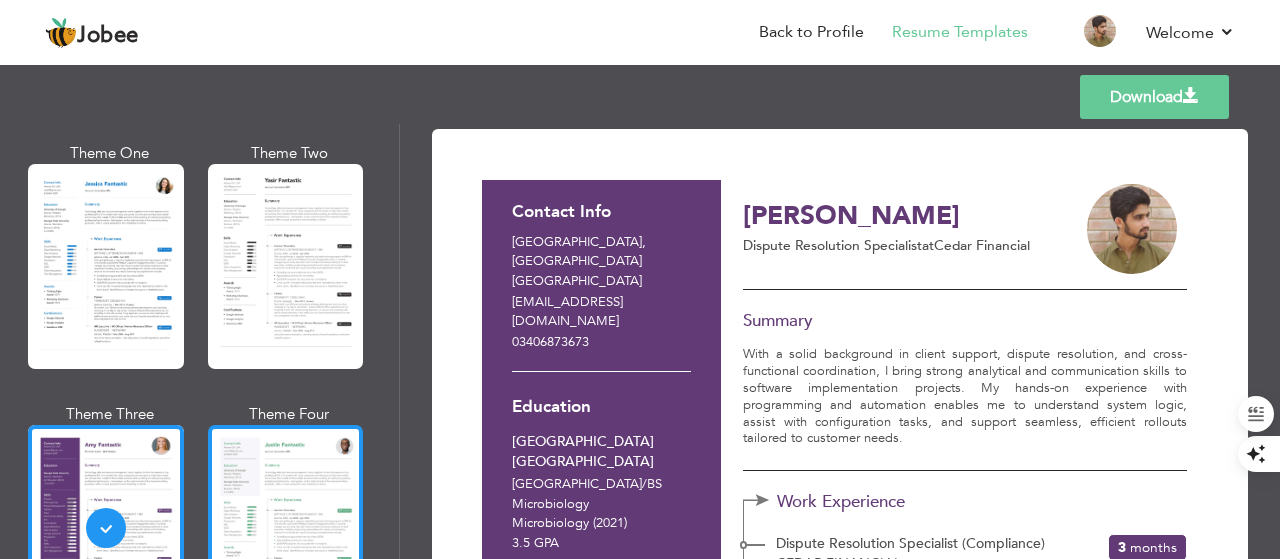 click at bounding box center [286, 527] 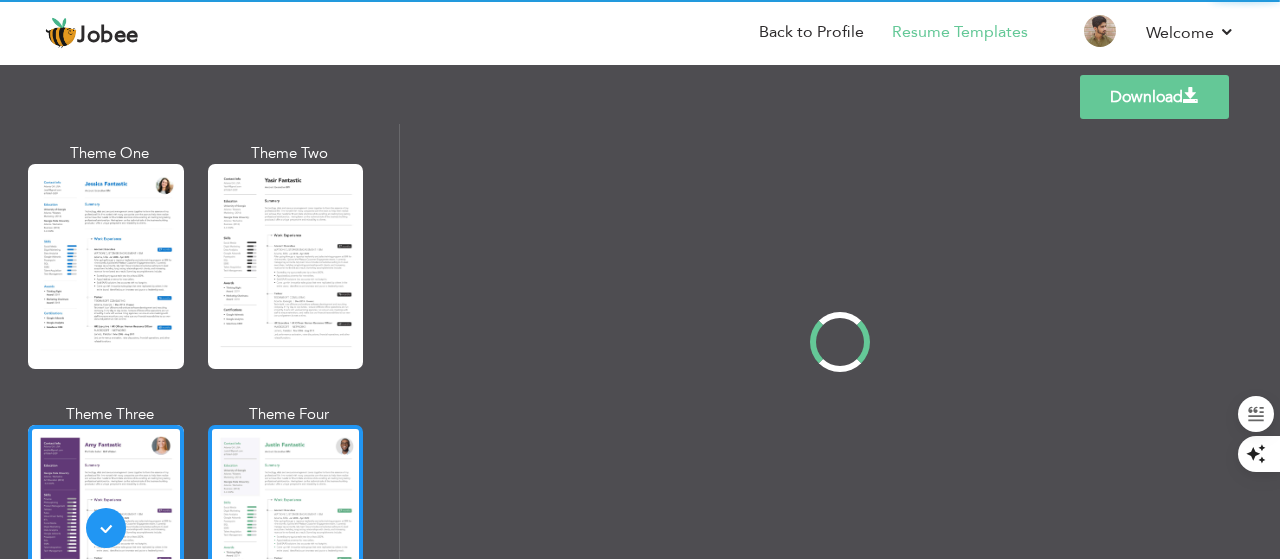 scroll, scrollTop: 0, scrollLeft: 0, axis: both 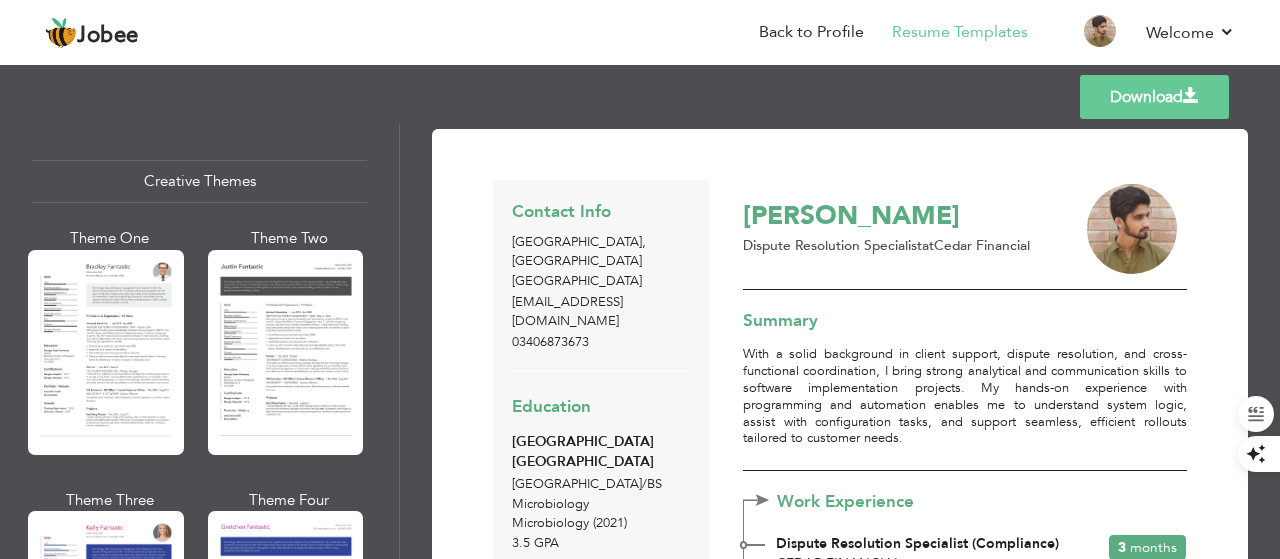 click at bounding box center (286, 352) 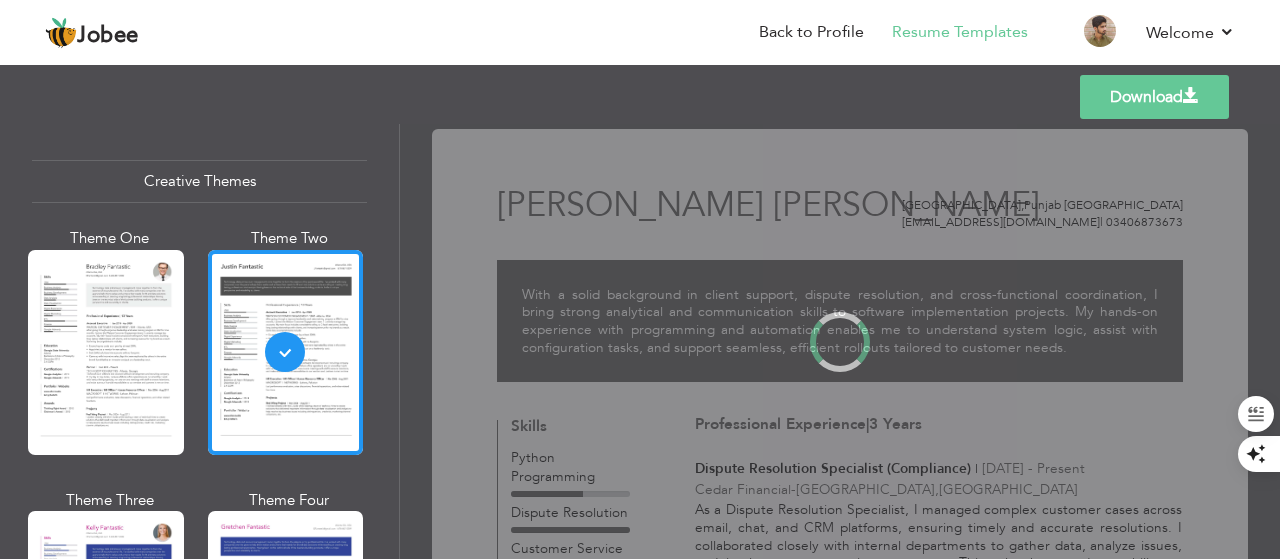 scroll, scrollTop: 0, scrollLeft: 0, axis: both 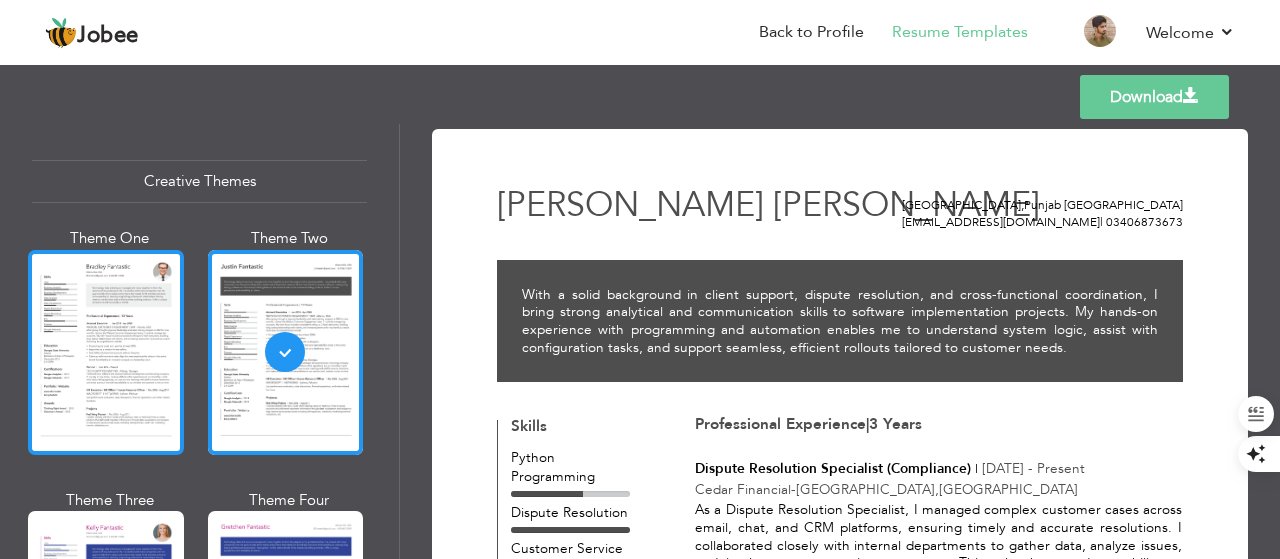 click at bounding box center [106, 352] 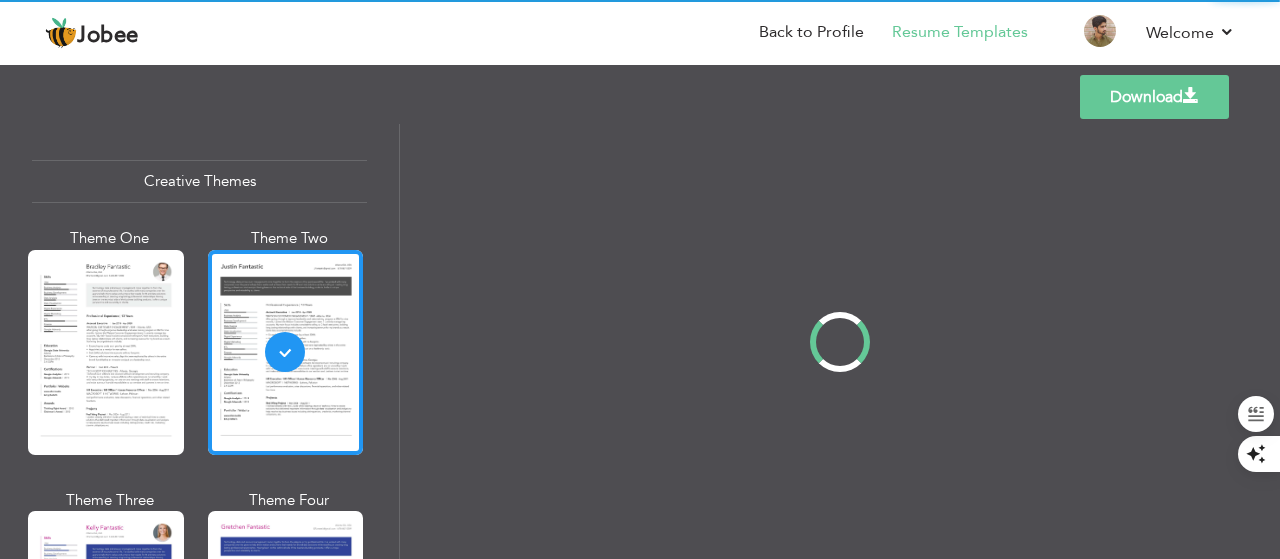 scroll, scrollTop: 0, scrollLeft: 0, axis: both 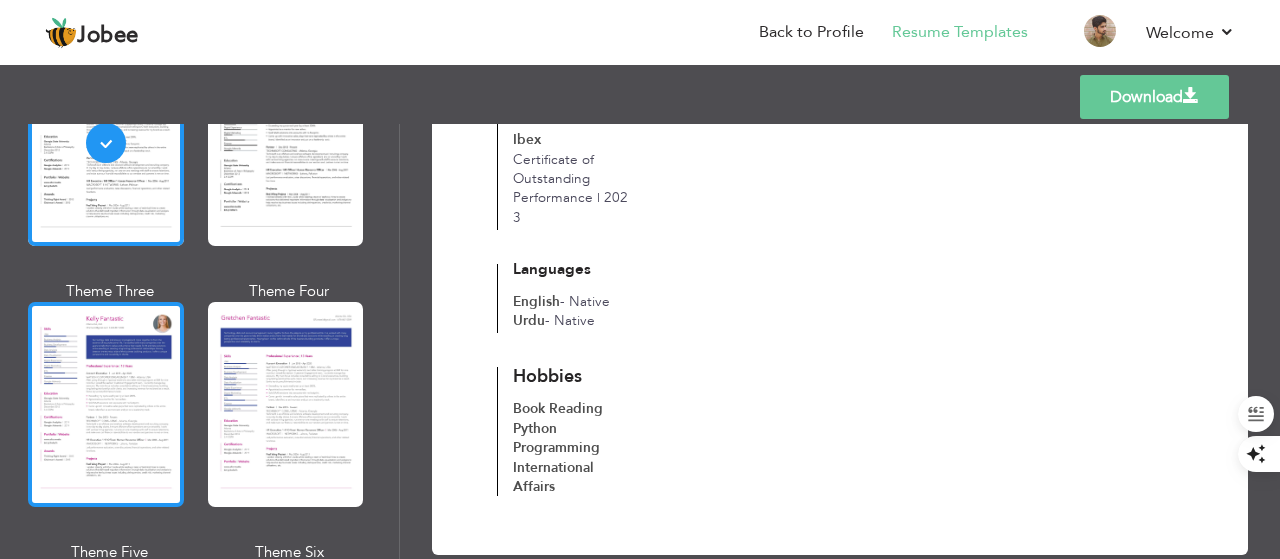 click at bounding box center (106, 404) 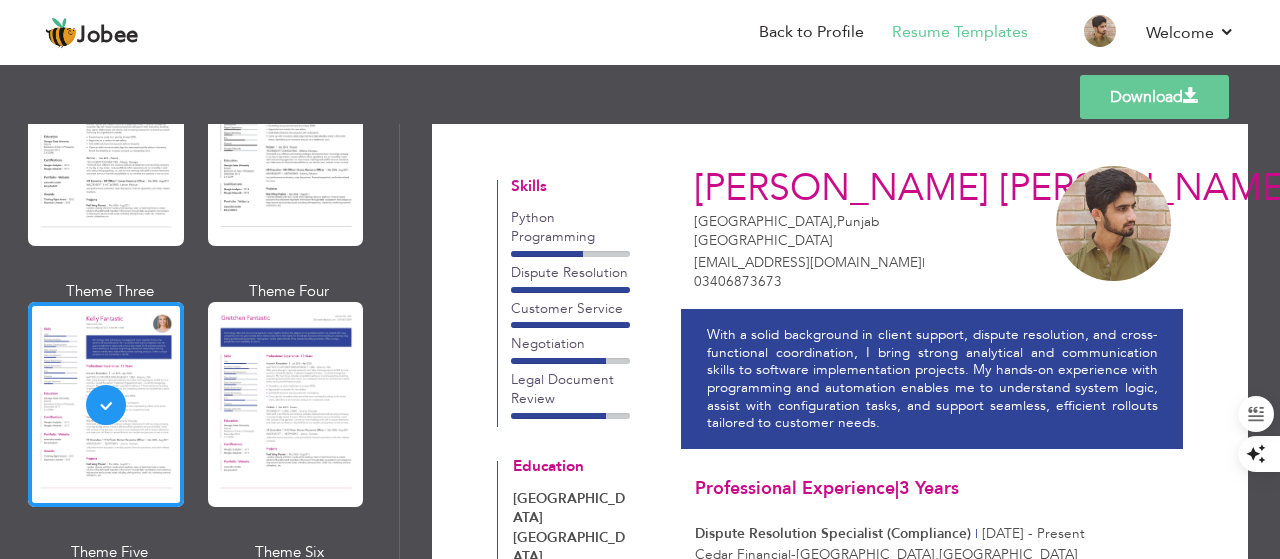 scroll, scrollTop: 0, scrollLeft: 0, axis: both 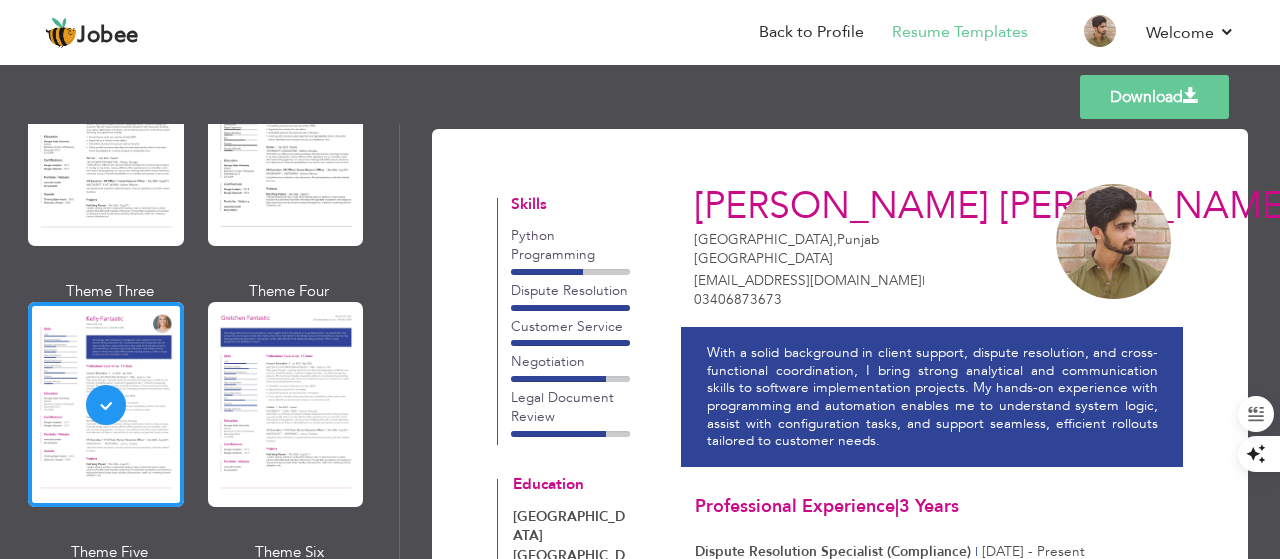 click at bounding box center (1191, 96) 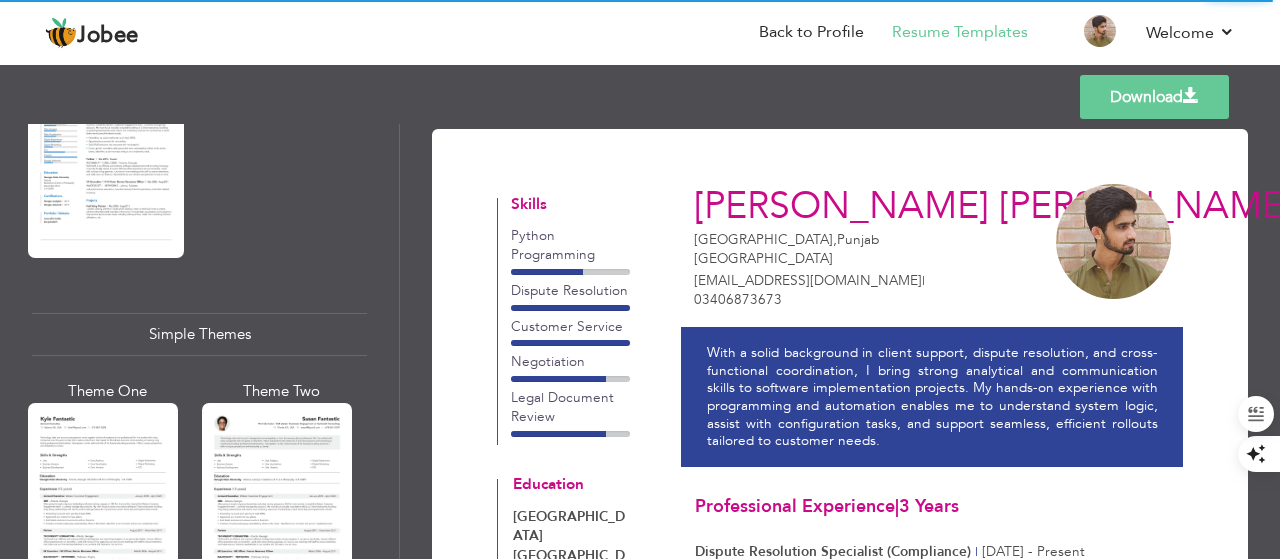 scroll, scrollTop: 3336, scrollLeft: 0, axis: vertical 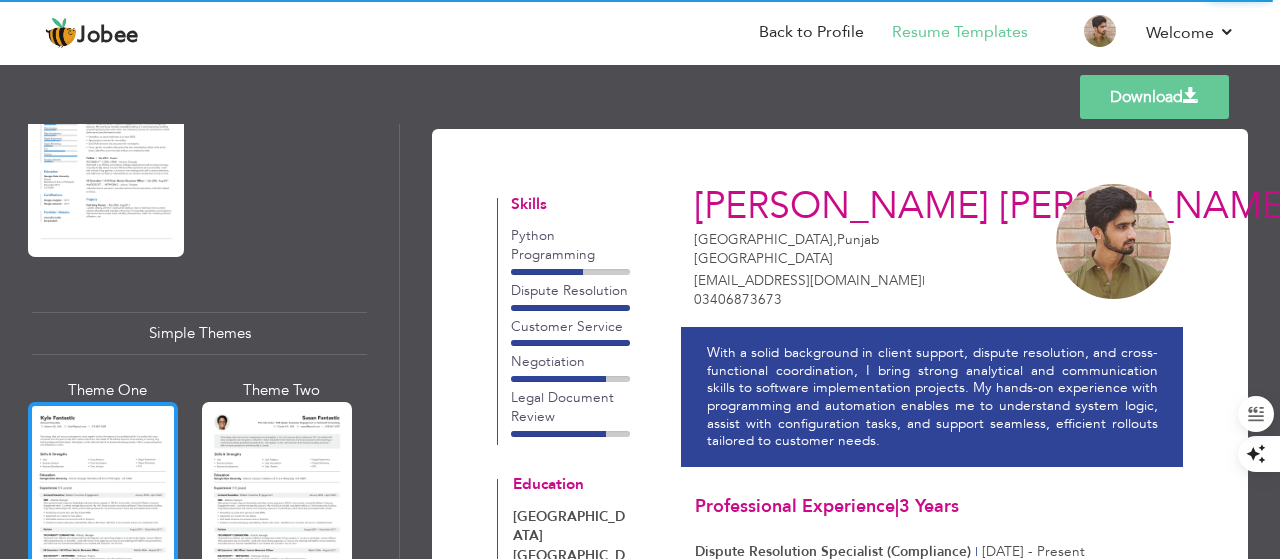 click at bounding box center (103, 501) 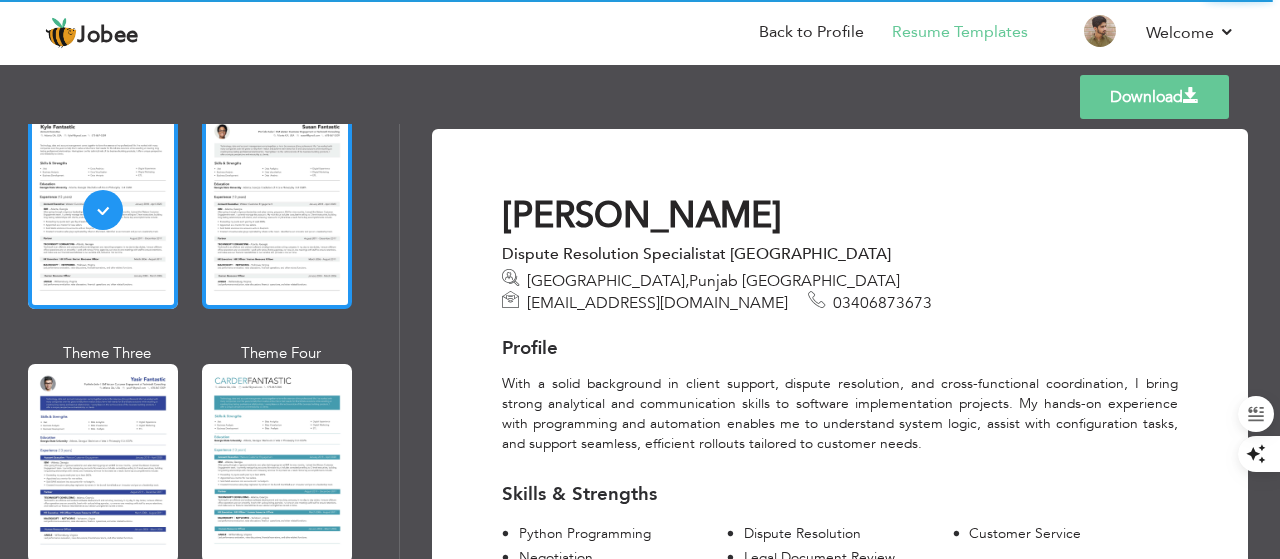 scroll, scrollTop: 3642, scrollLeft: 0, axis: vertical 